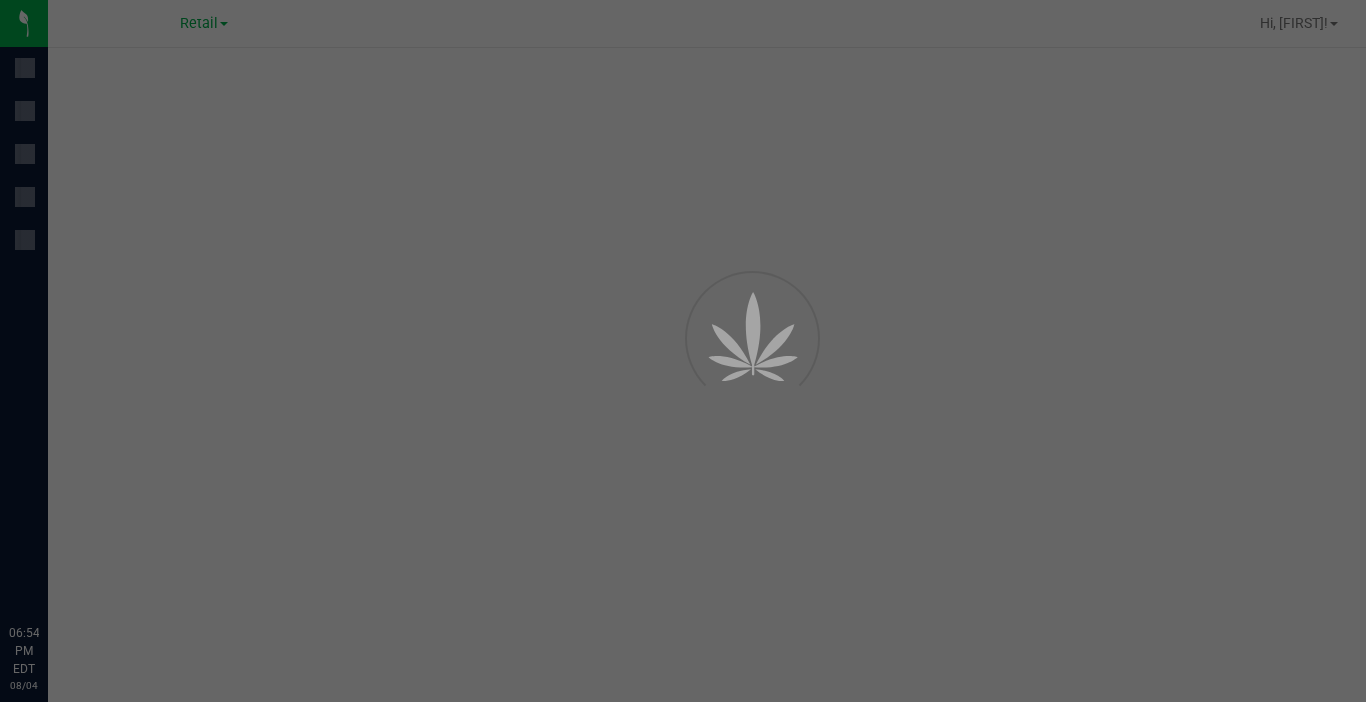 scroll, scrollTop: 0, scrollLeft: 0, axis: both 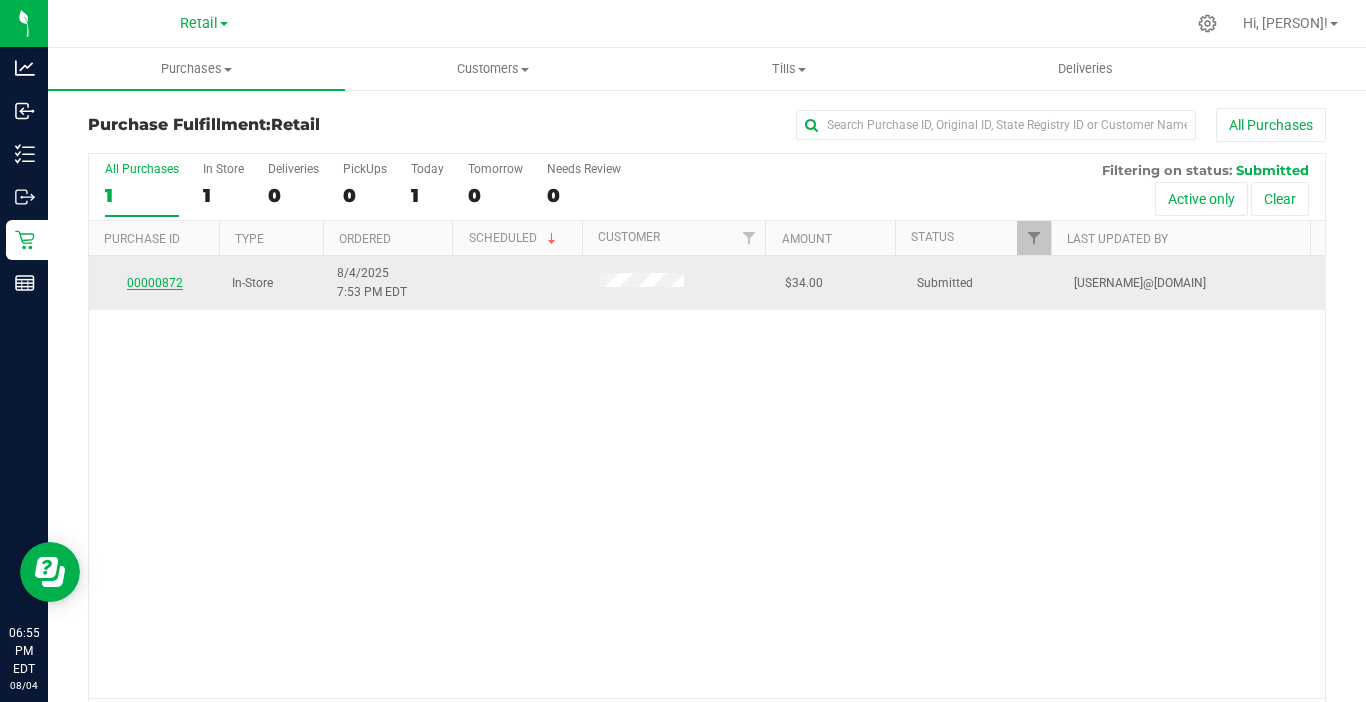 click on "00000872" at bounding box center (155, 283) 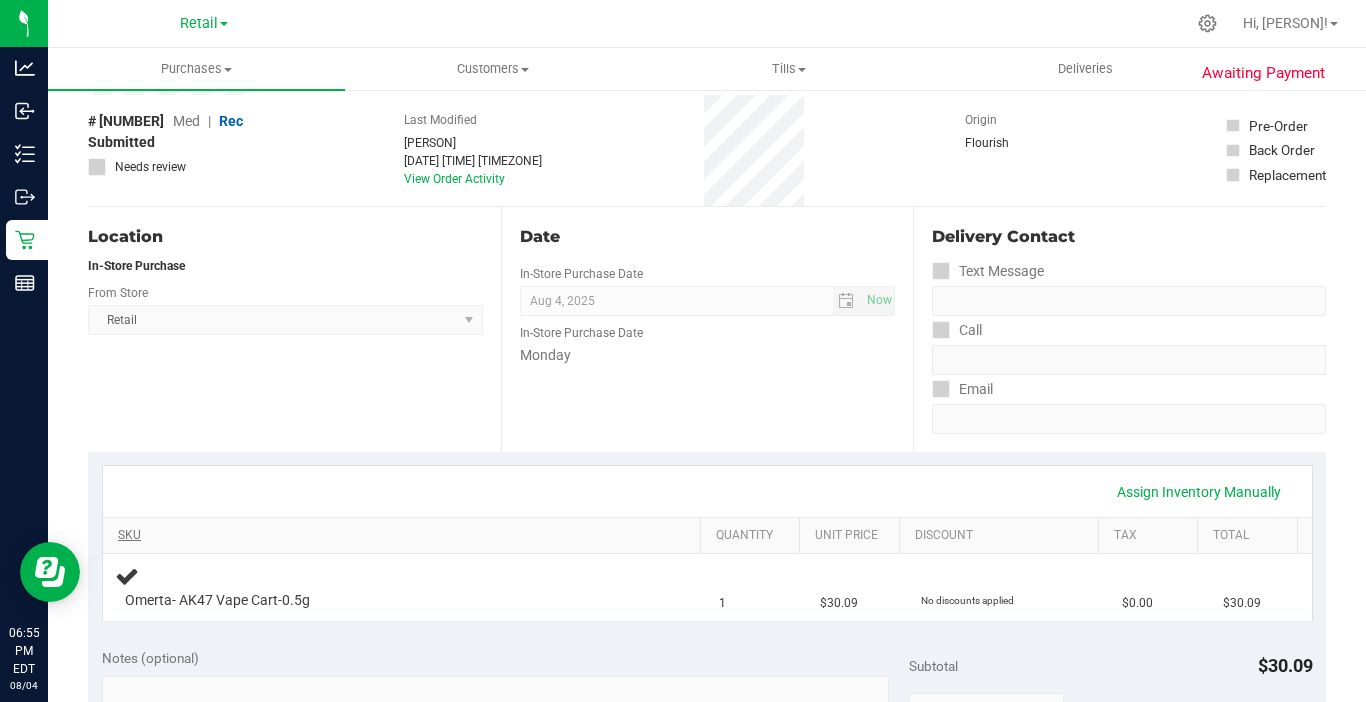 scroll, scrollTop: 200, scrollLeft: 0, axis: vertical 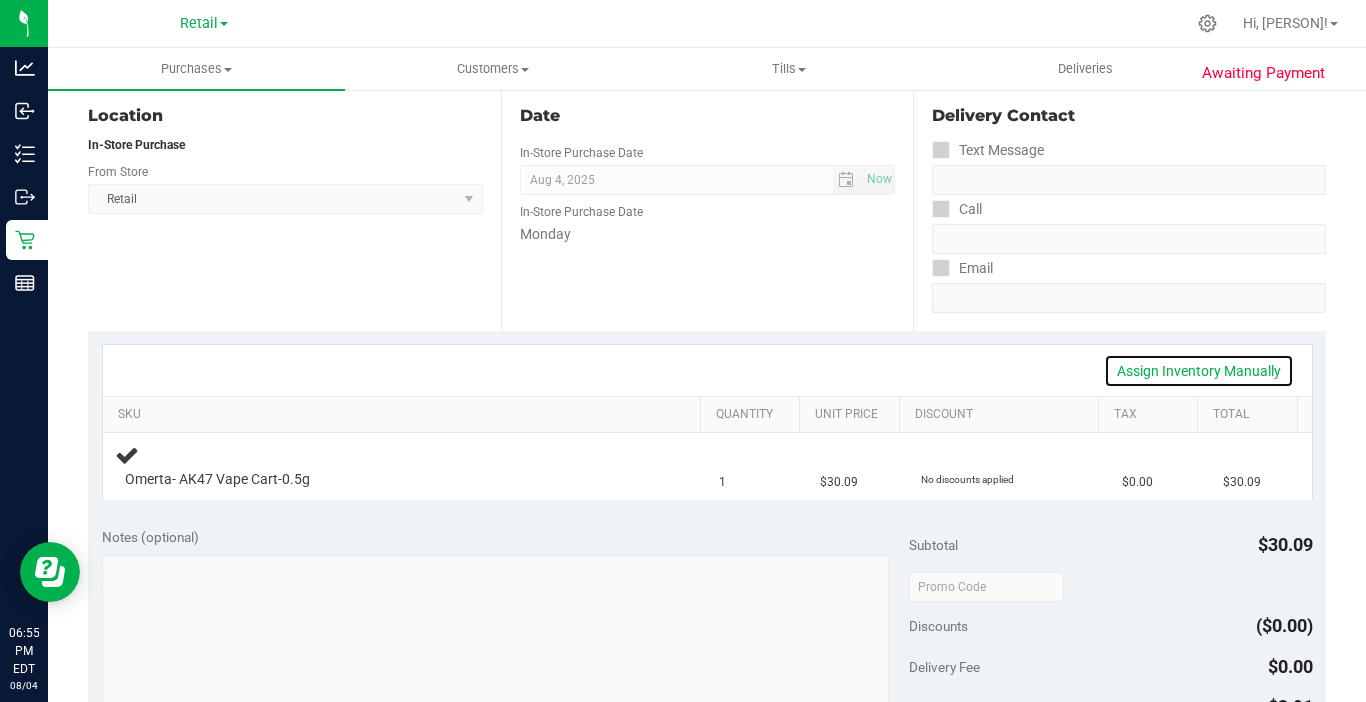 click on "Assign Inventory Manually" at bounding box center (1199, 371) 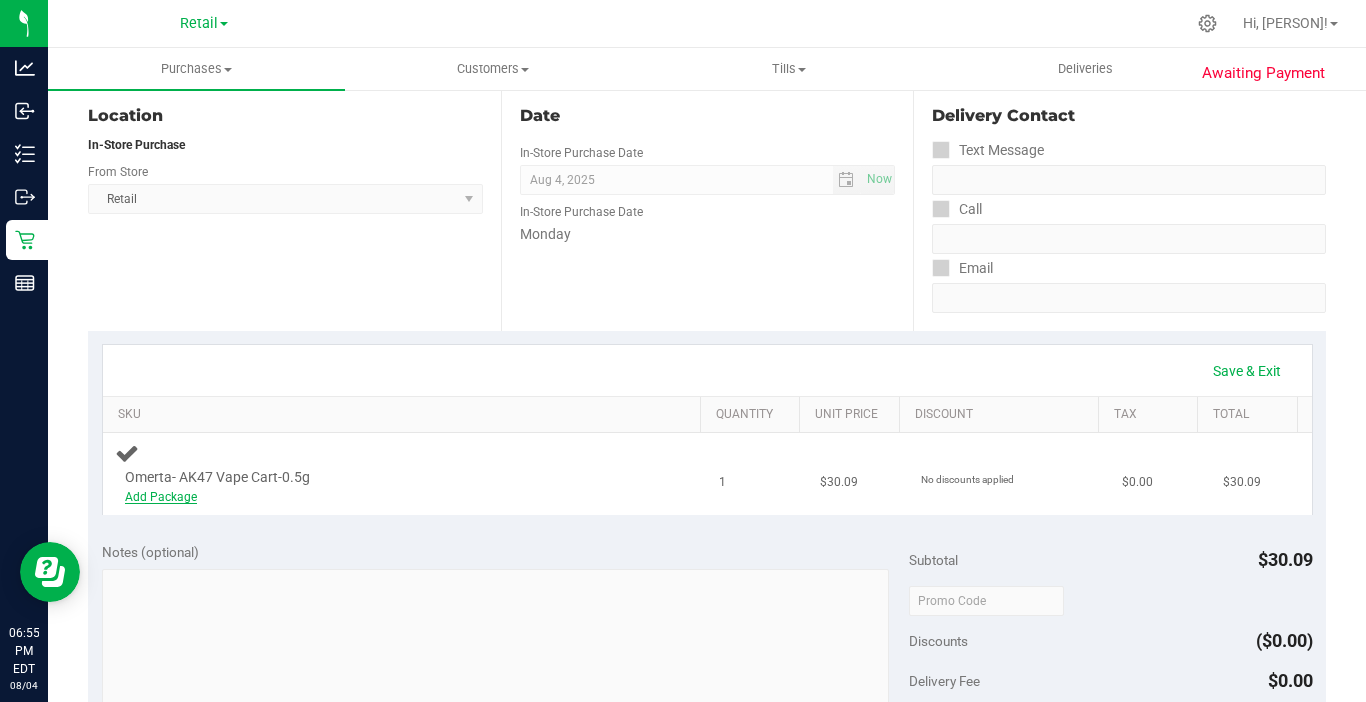 click on "Add Package" at bounding box center [161, 497] 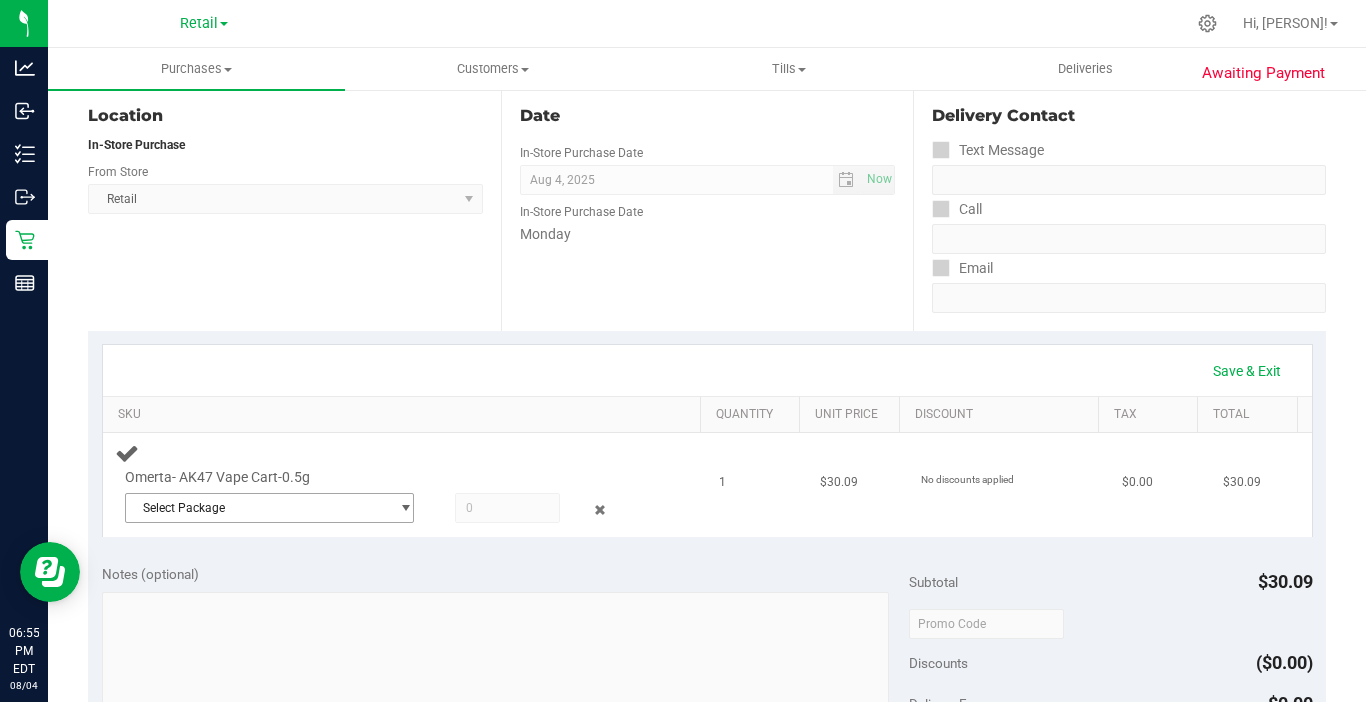 click on "Select Package" at bounding box center (257, 508) 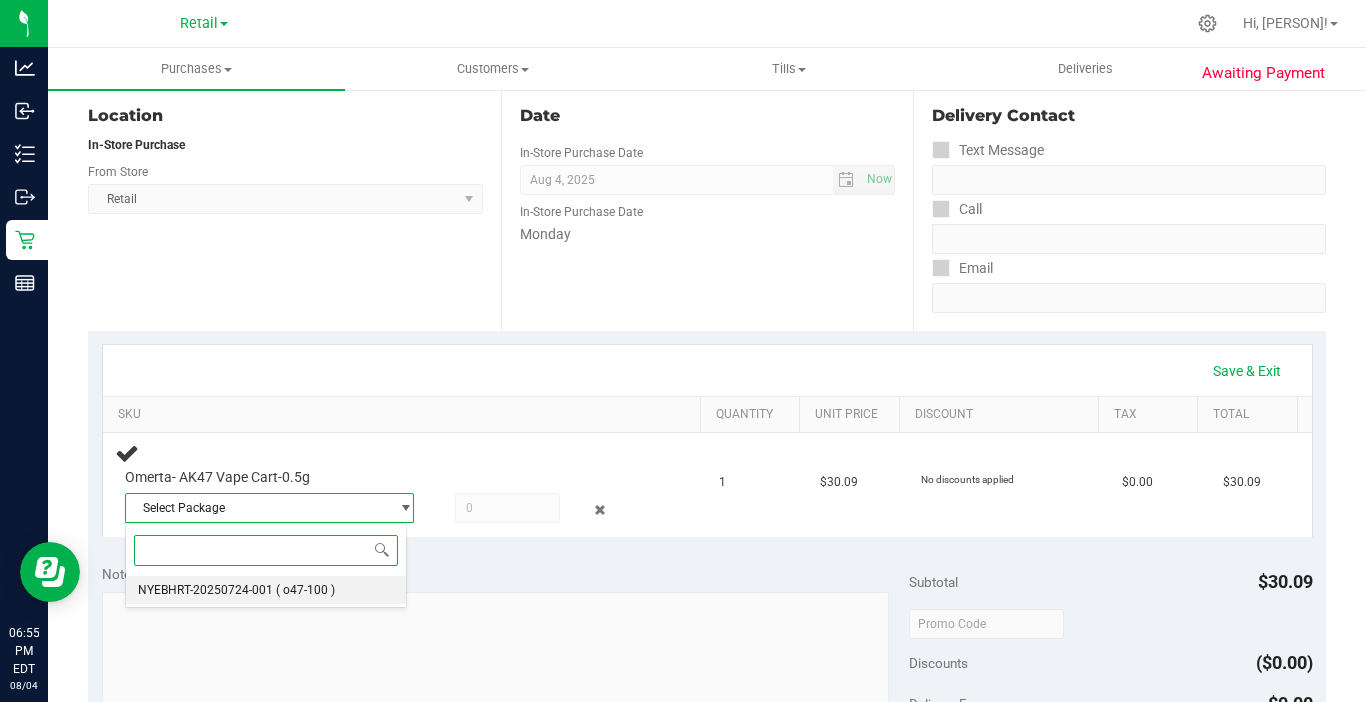 drag, startPoint x: 220, startPoint y: 592, endPoint x: 339, endPoint y: 564, distance: 122.24974 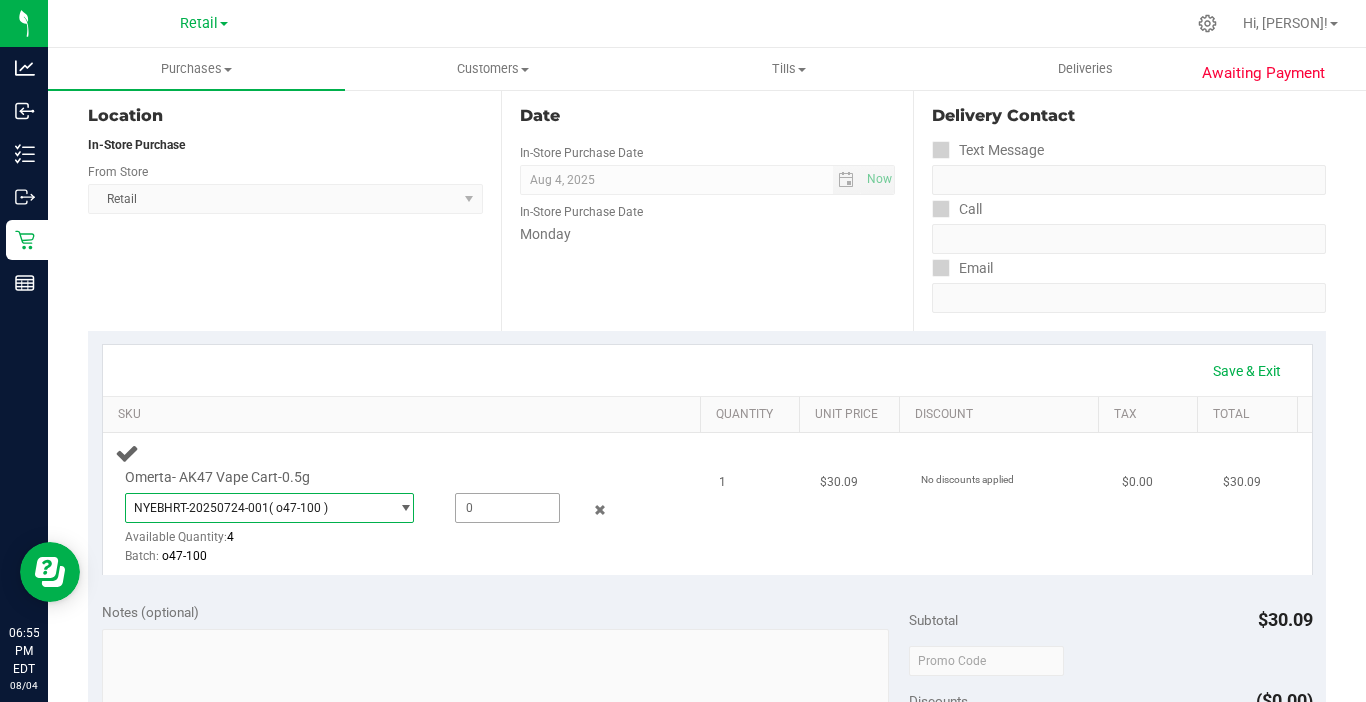 click at bounding box center [507, 508] 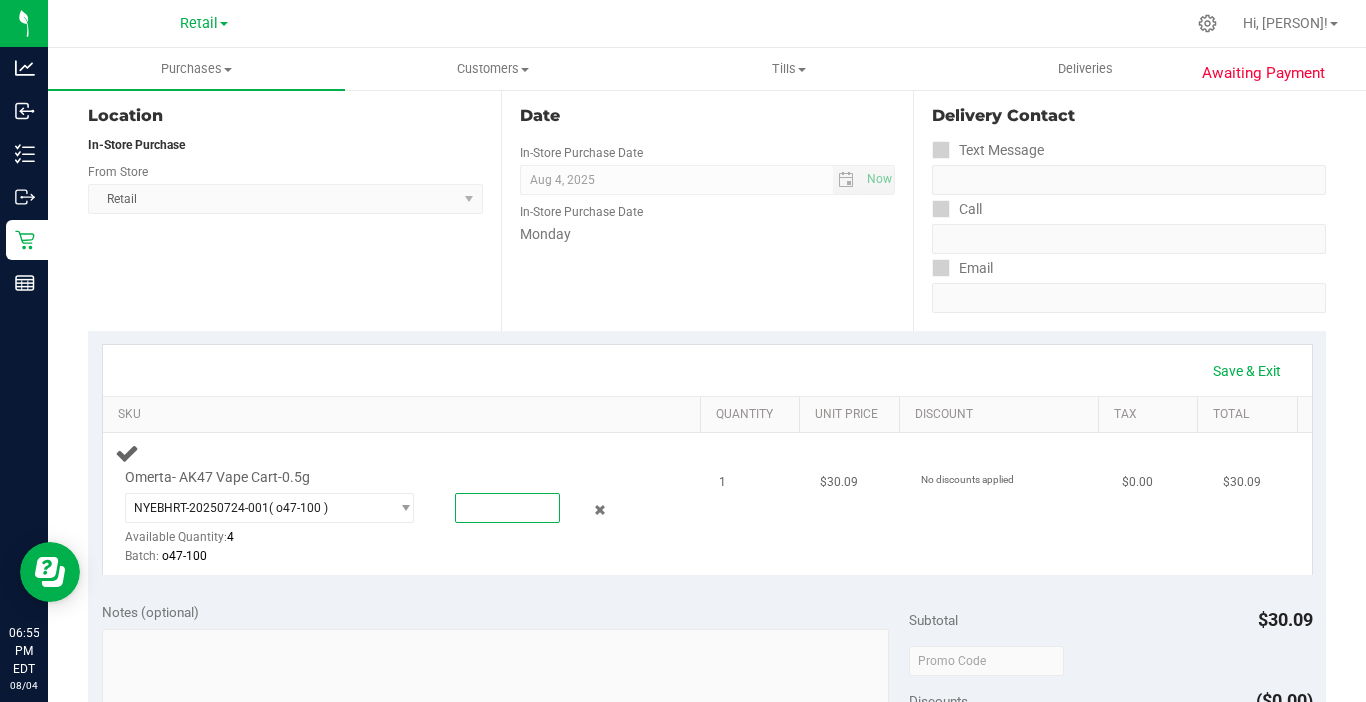 type on "1" 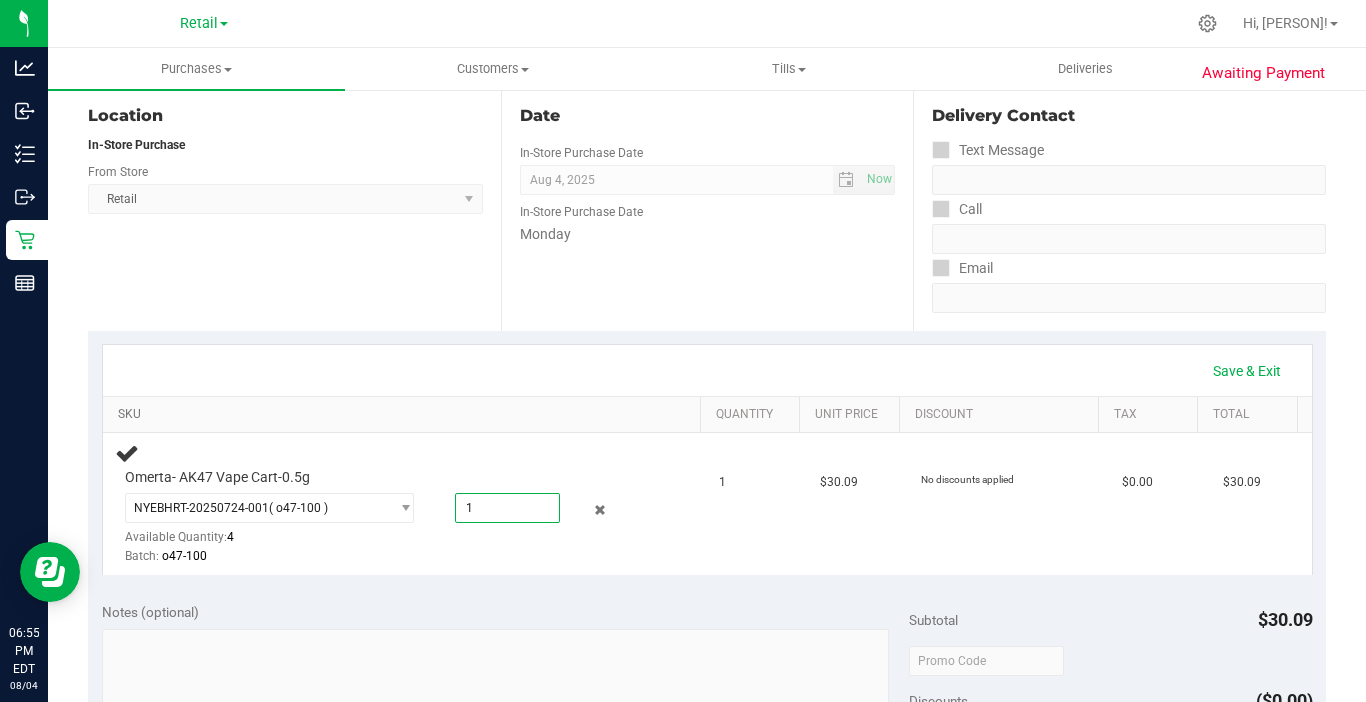 type on "1.0000" 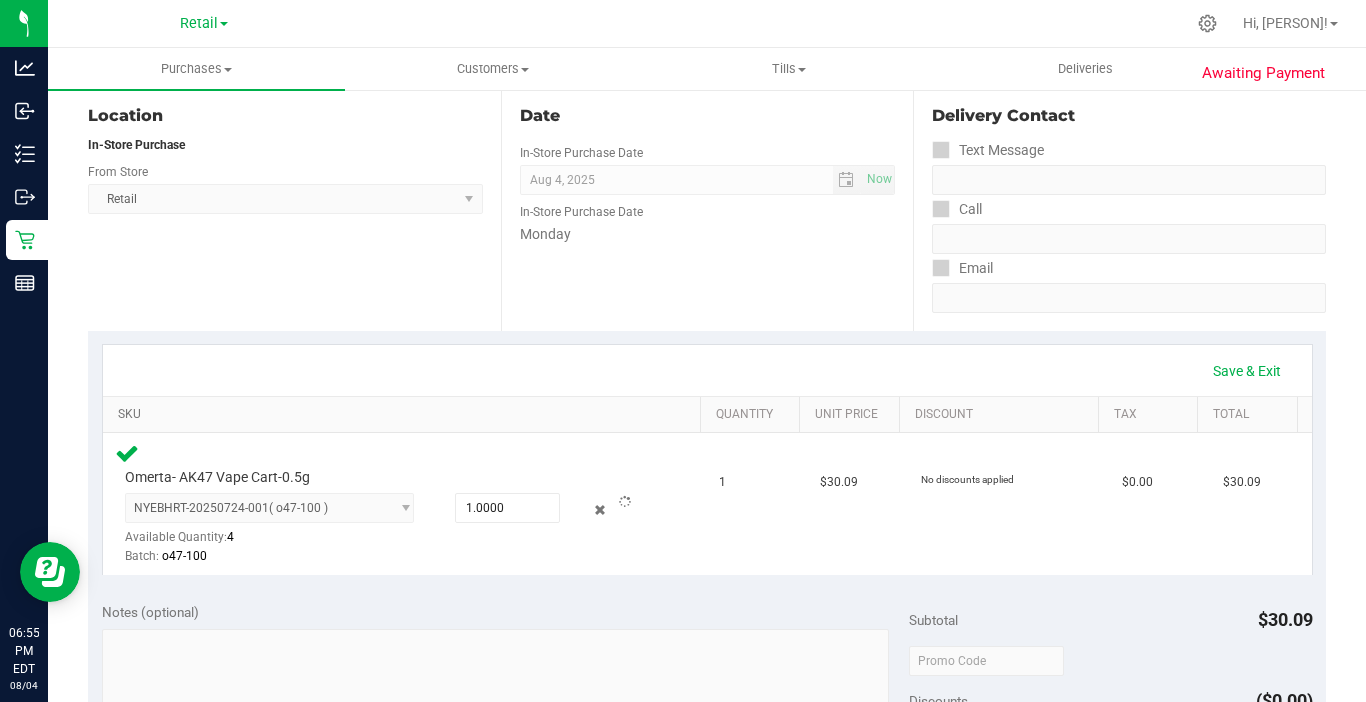 click on "SKU" at bounding box center (405, 415) 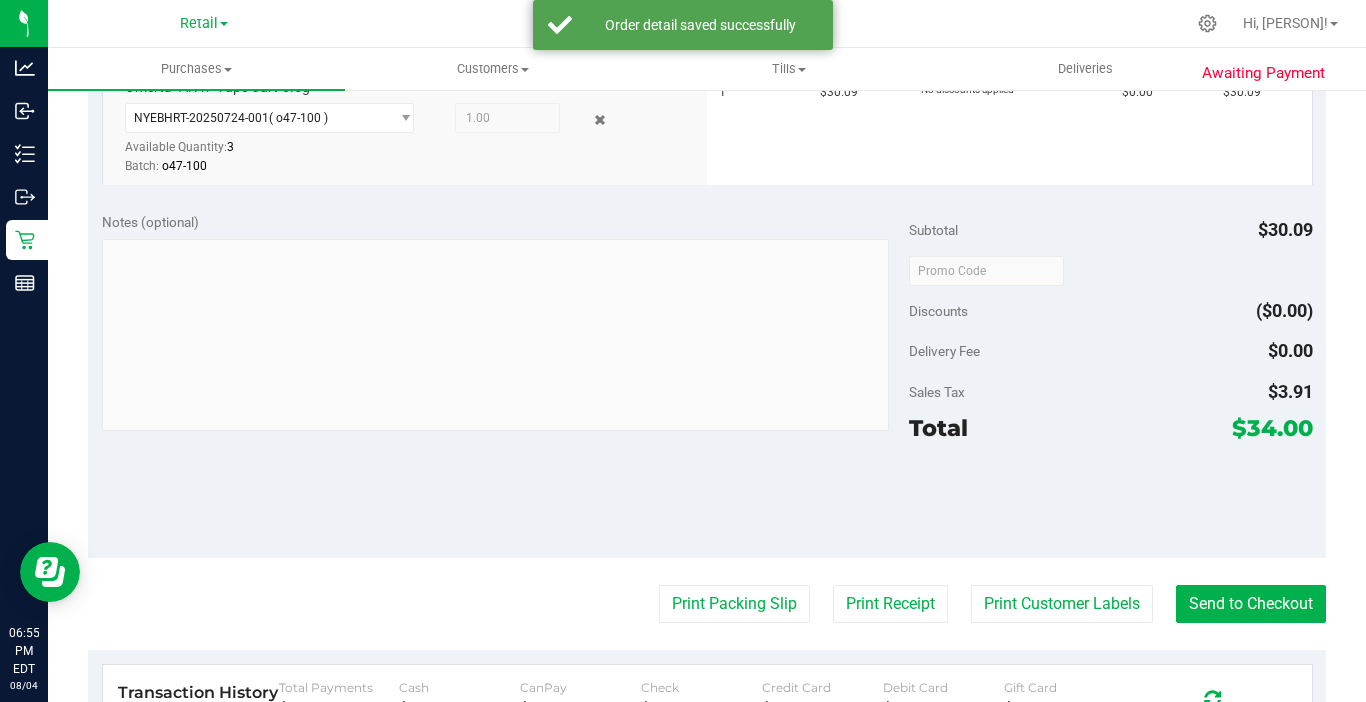 scroll, scrollTop: 700, scrollLeft: 0, axis: vertical 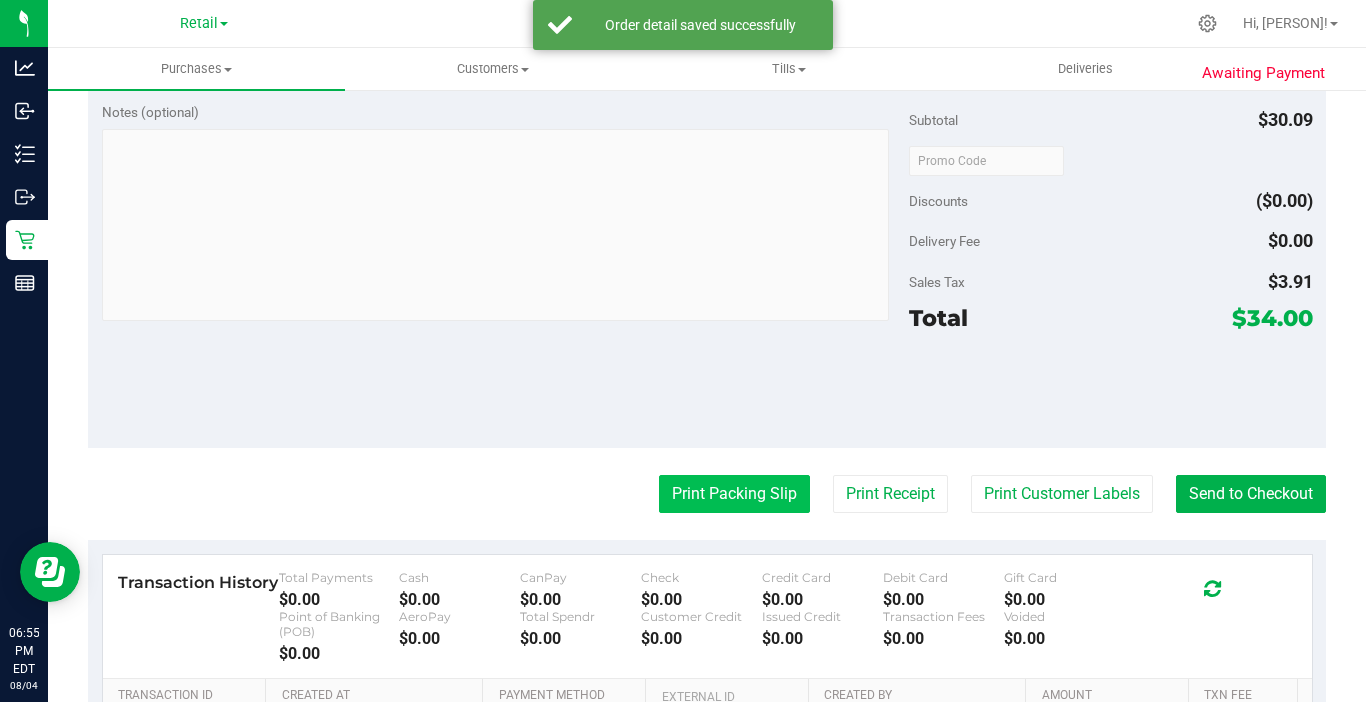 click on "Print Packing Slip" at bounding box center (734, 494) 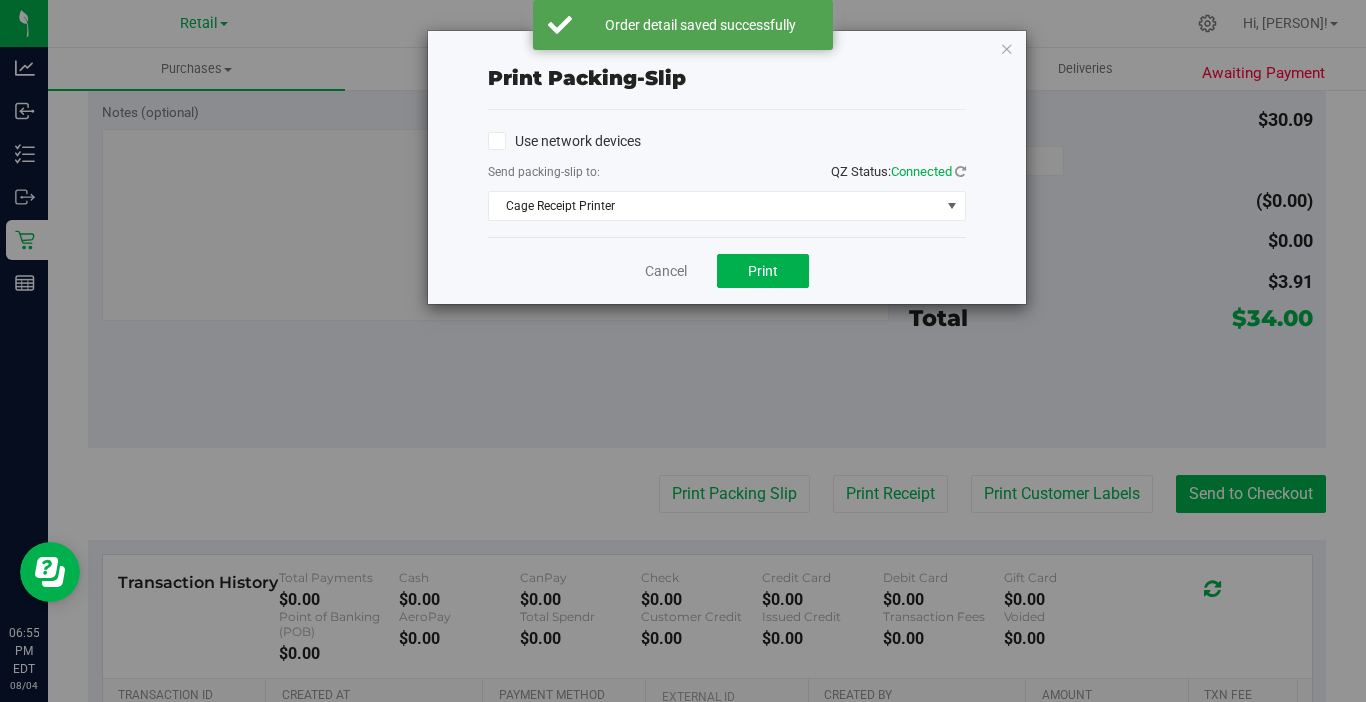 click on "Cancel
Print" at bounding box center (727, 270) 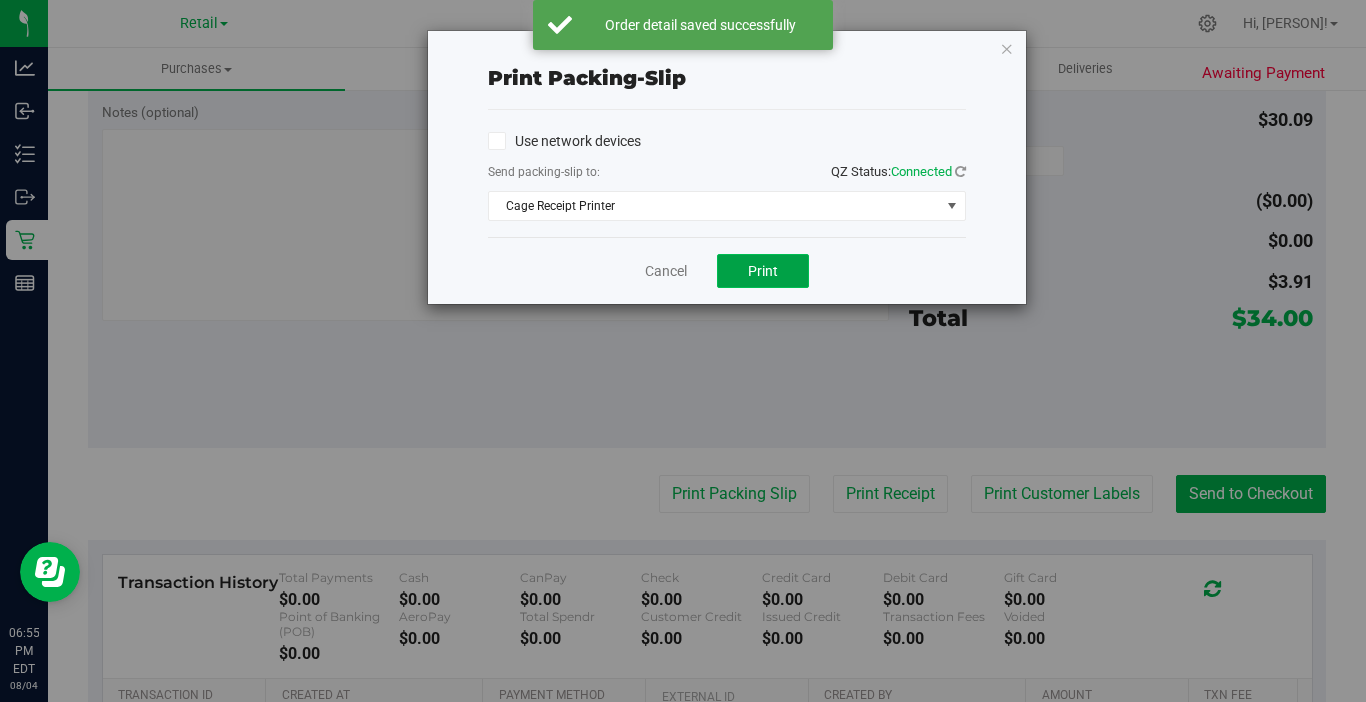 click on "Print" at bounding box center [763, 271] 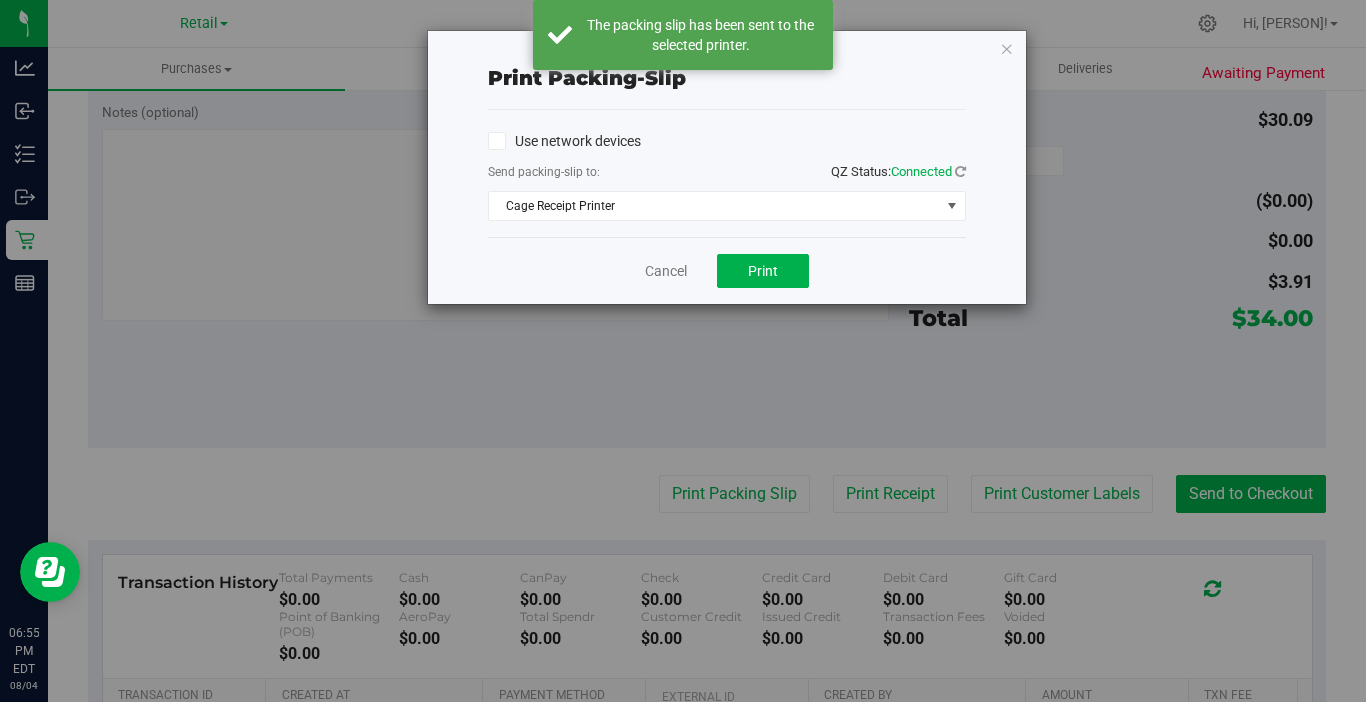 click on "Print packing-slip
Use network devices
Send packing-slip to:
QZ Status:   Connected
Cage Receipt Printer Choose printer Cage Receipt Printer EPSON WF-2960 Series Fax Microsoft Print to PDF Microsoft XPS Document Writer OneNote for Windows 10 POS Receipt Printer T310 Printer (LAN) Trading Post Receipt
Cancel
Print" at bounding box center (727, 167) 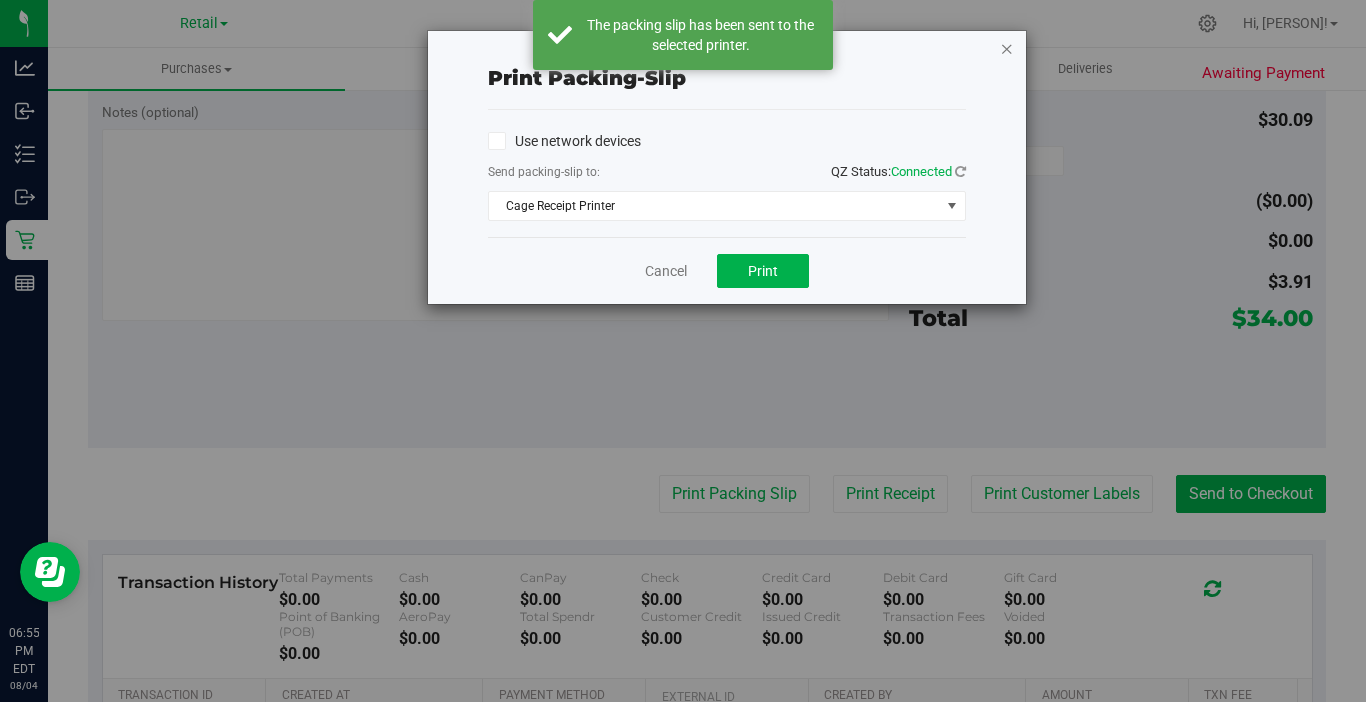 click at bounding box center [1007, 48] 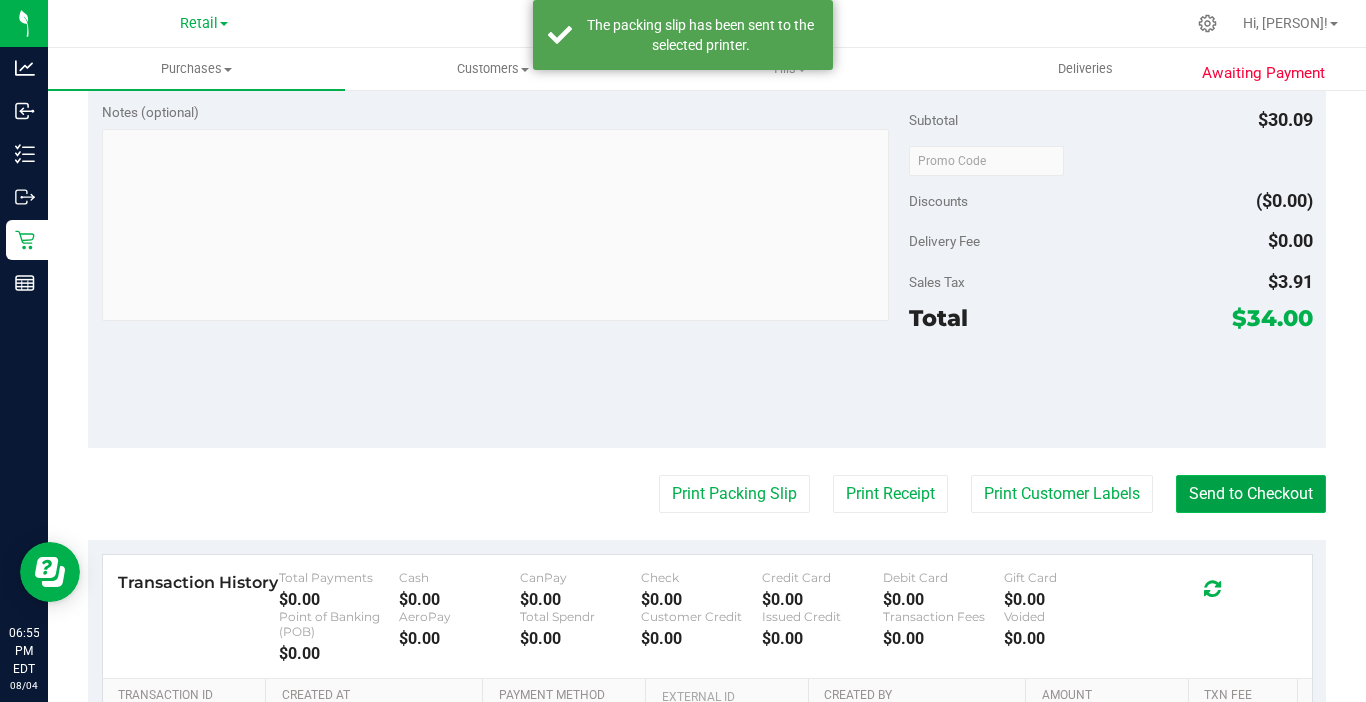 click on "Send to Checkout" at bounding box center (1251, 494) 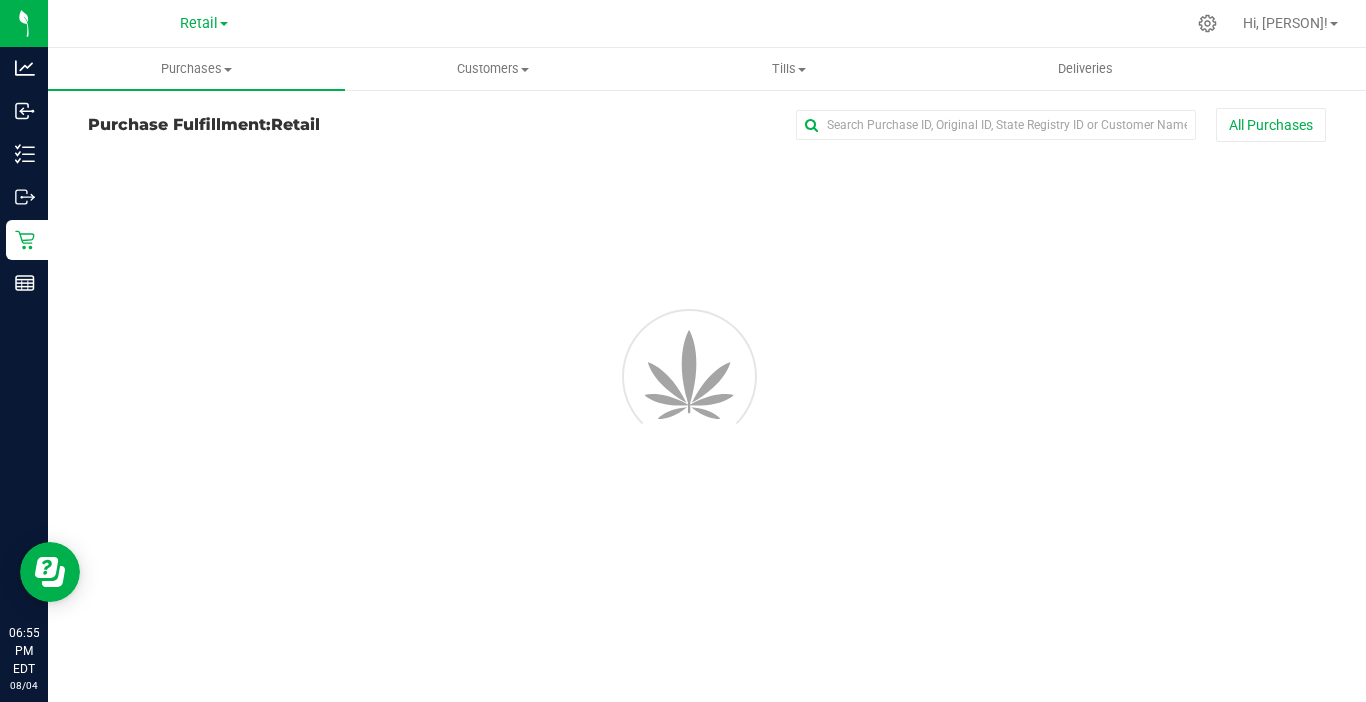 scroll, scrollTop: 0, scrollLeft: 0, axis: both 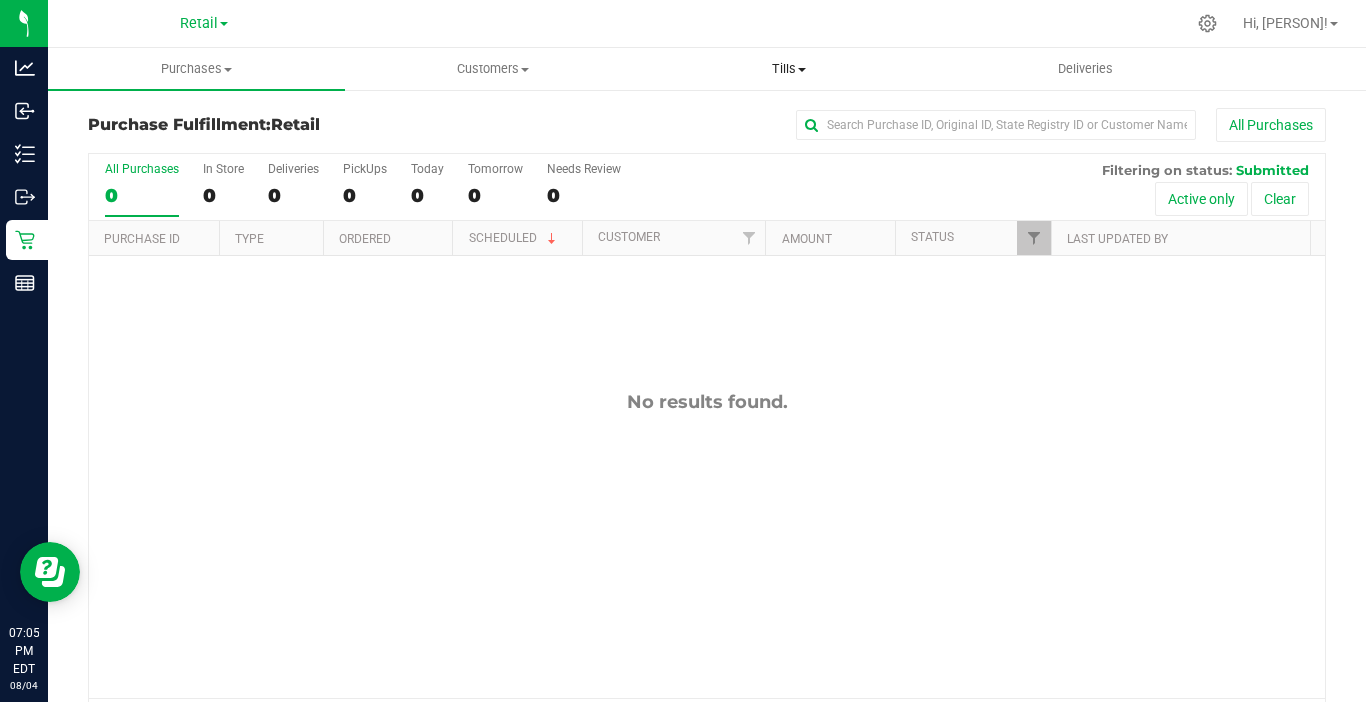 click on "Tills
Manage tills
Reconcile e-payments" at bounding box center (789, 69) 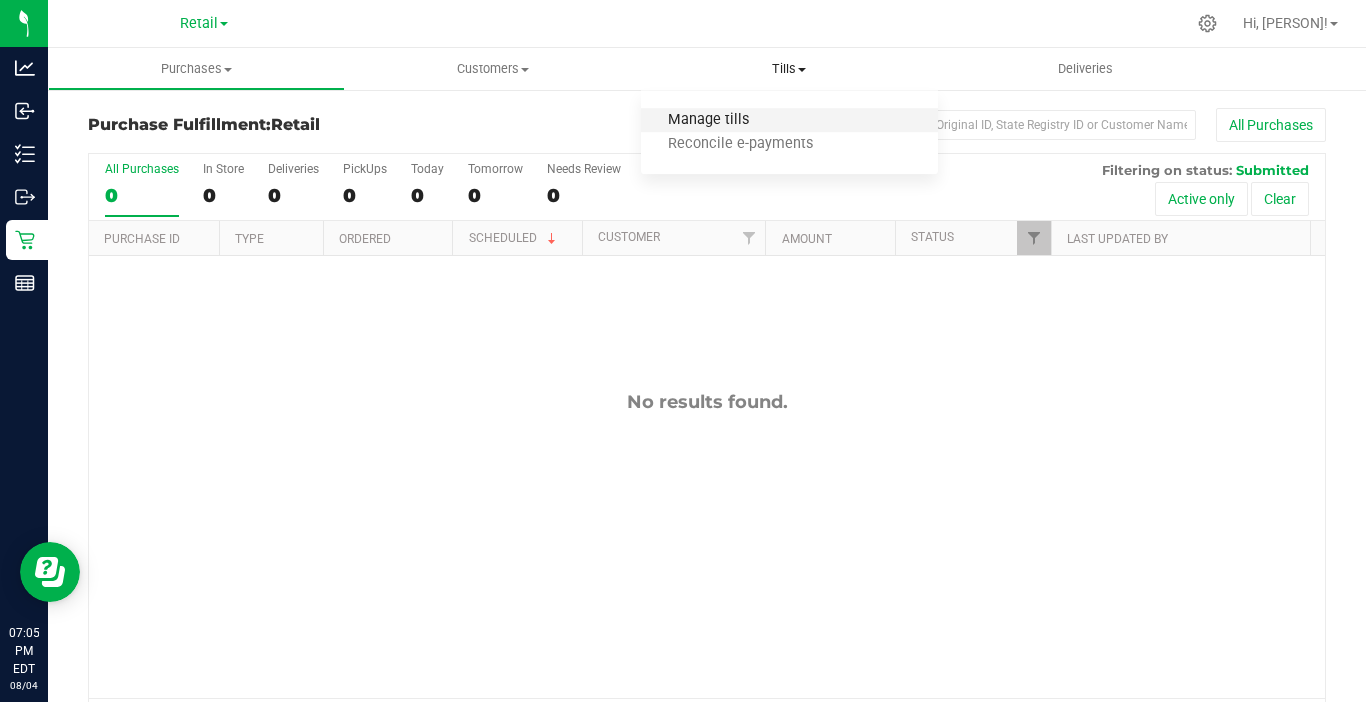 click on "Manage tills" at bounding box center (708, 120) 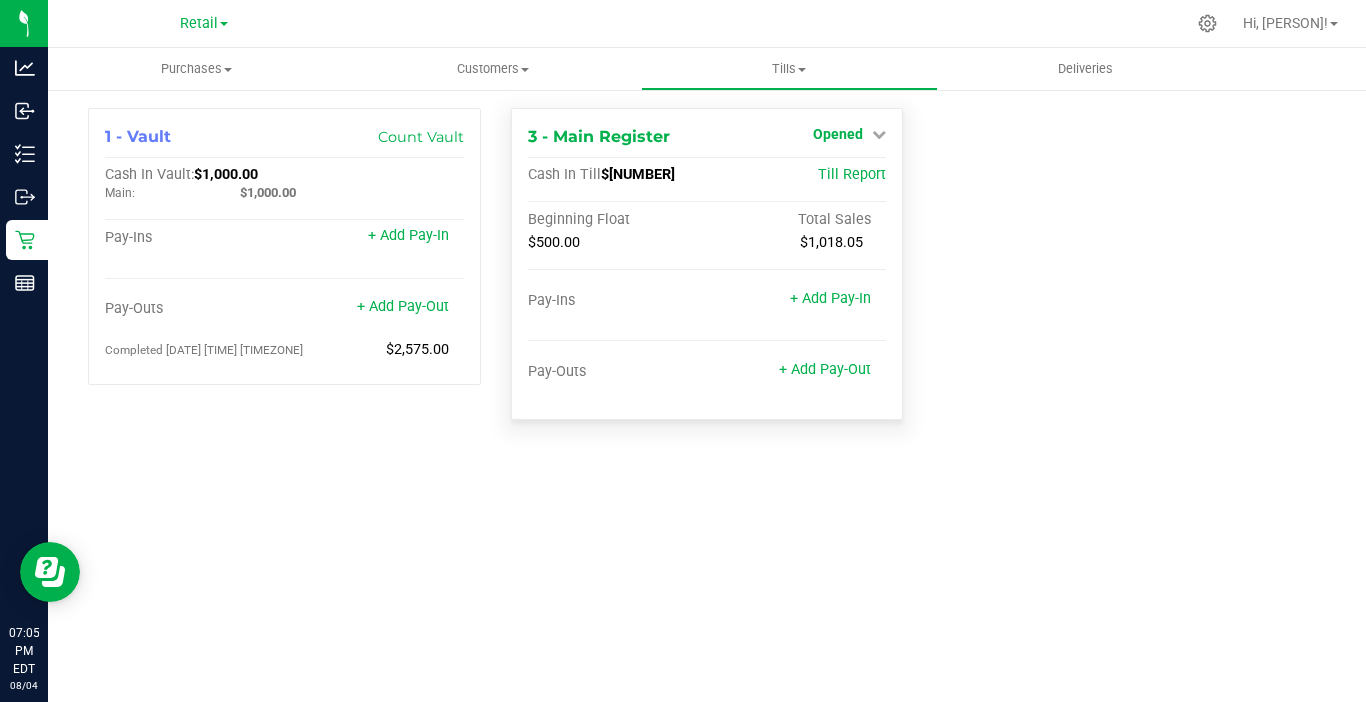 click on "Opened" at bounding box center [849, 134] 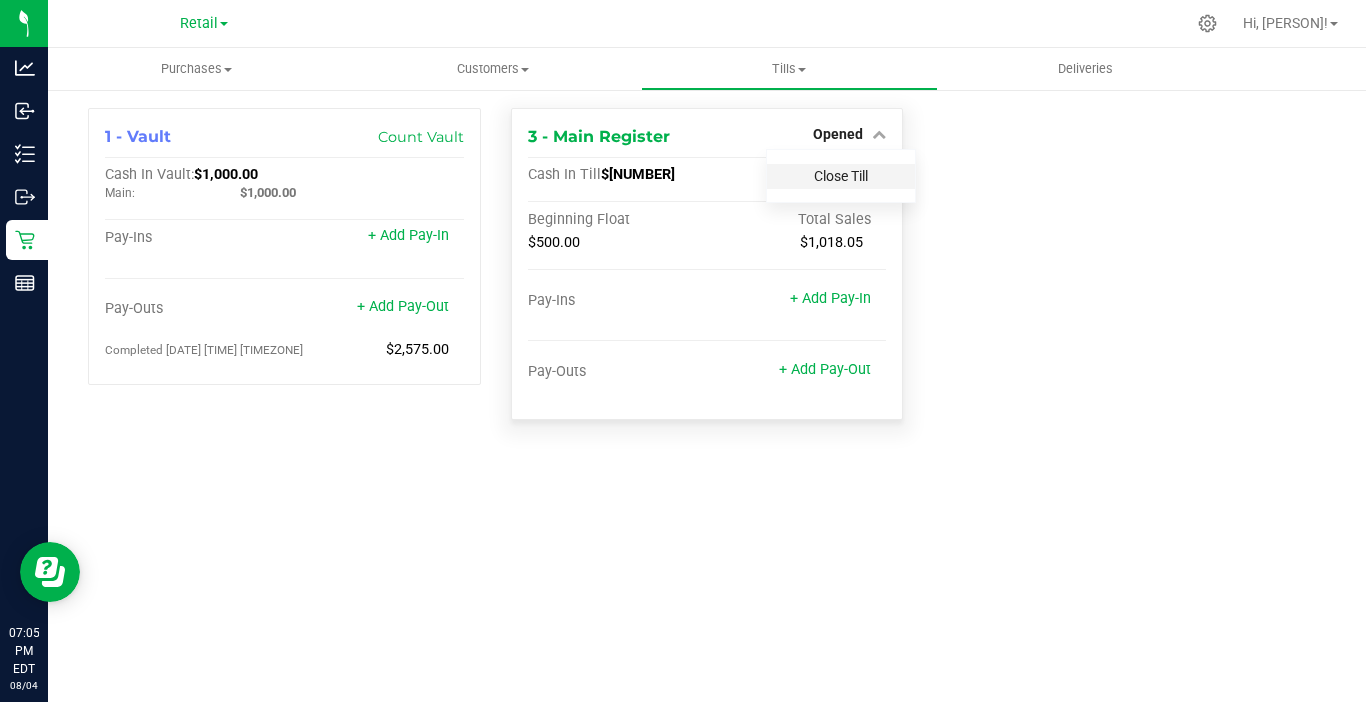 click on "Close Till" at bounding box center [841, 176] 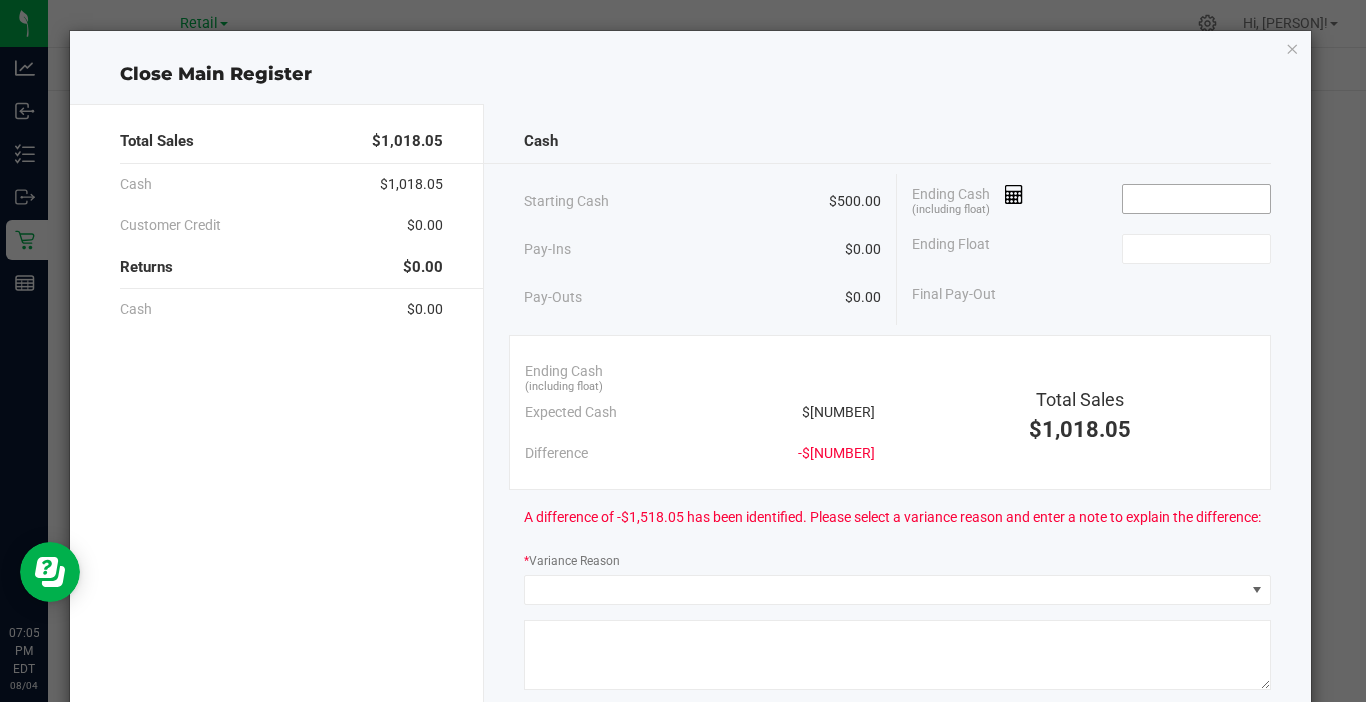 click at bounding box center (1196, 199) 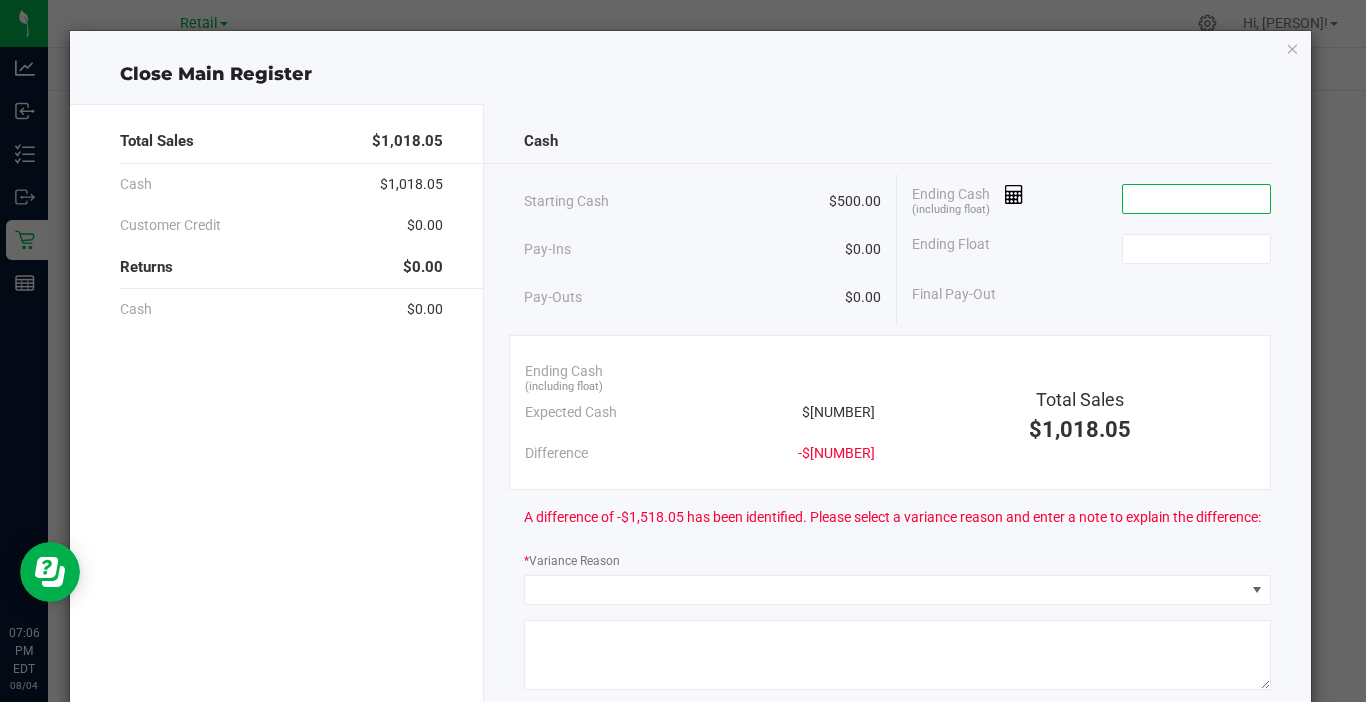click at bounding box center [1196, 199] 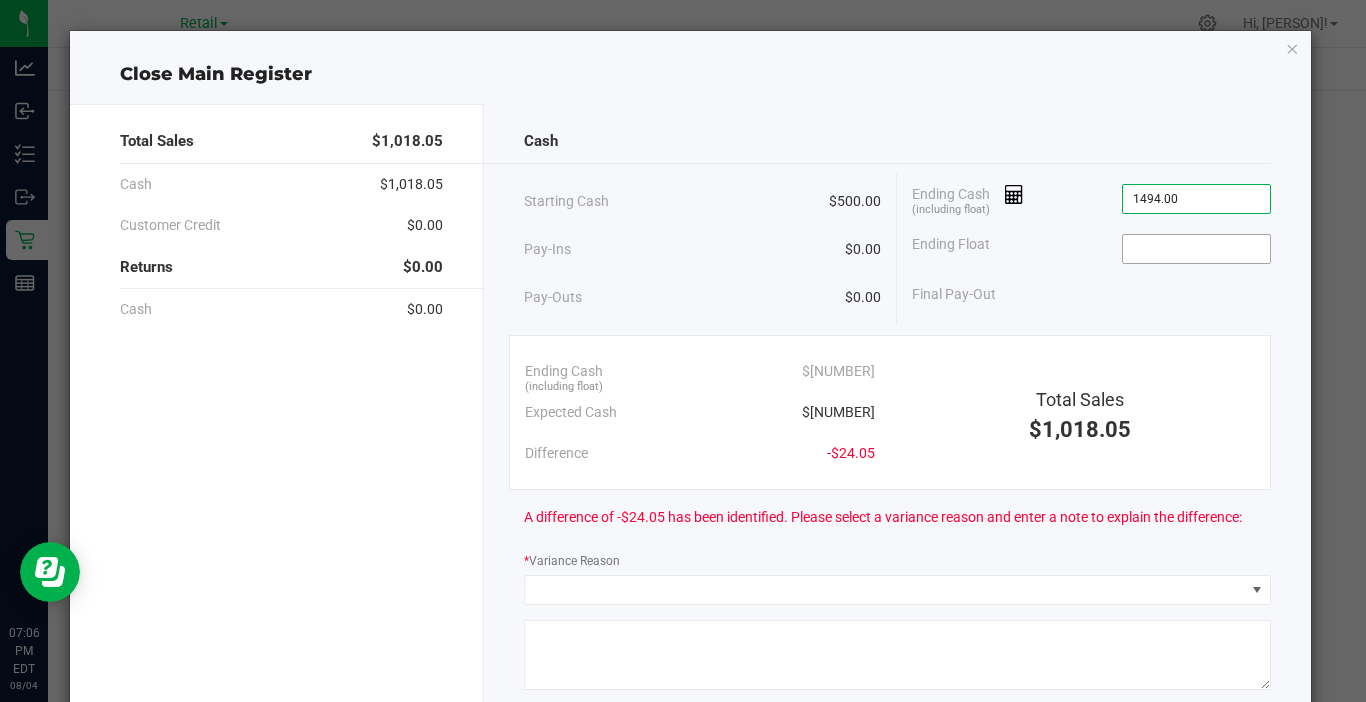 type on "$[NUMBER]" 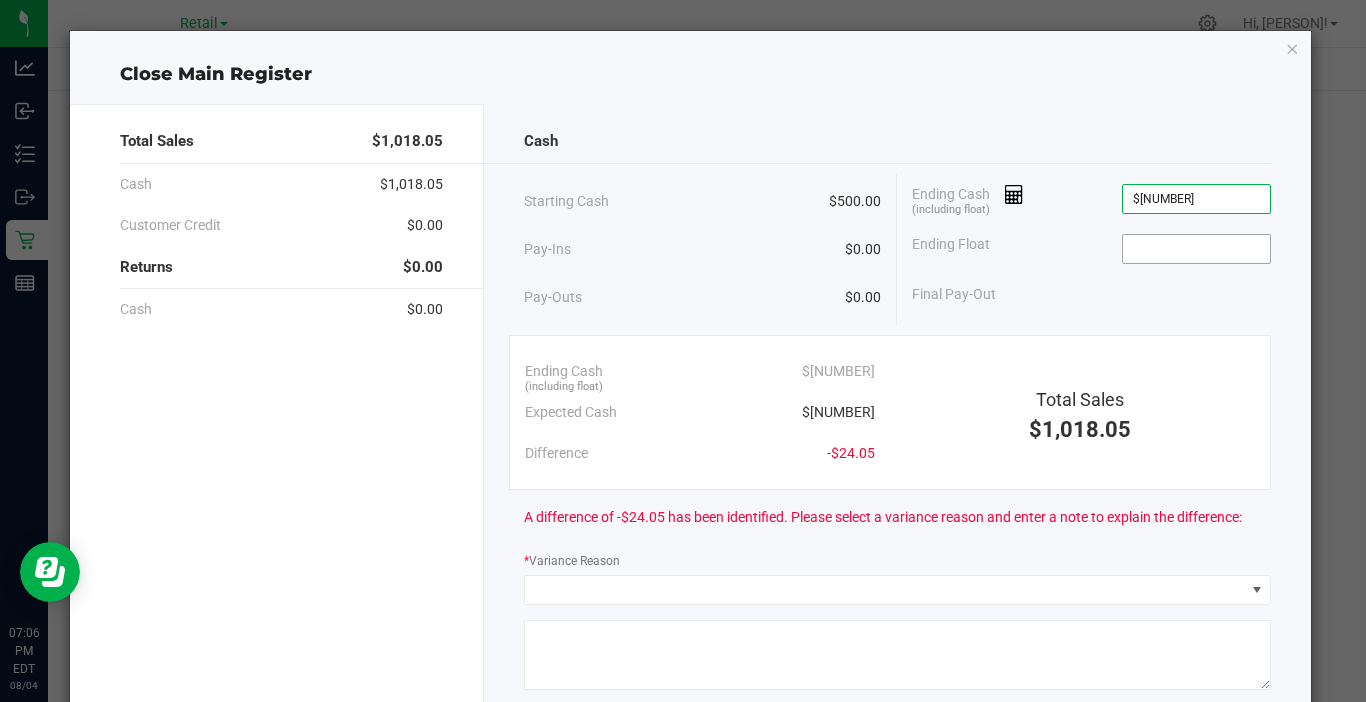 click at bounding box center [1196, 249] 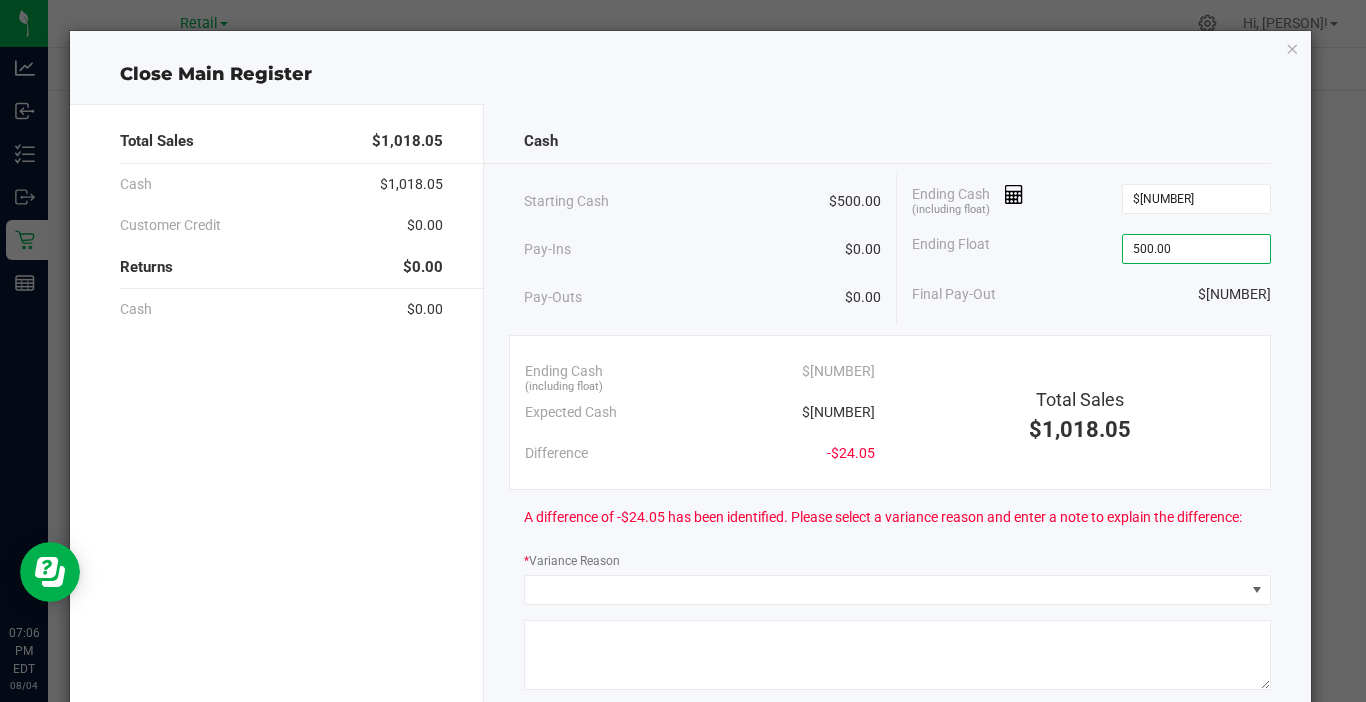 type on "$500.00" 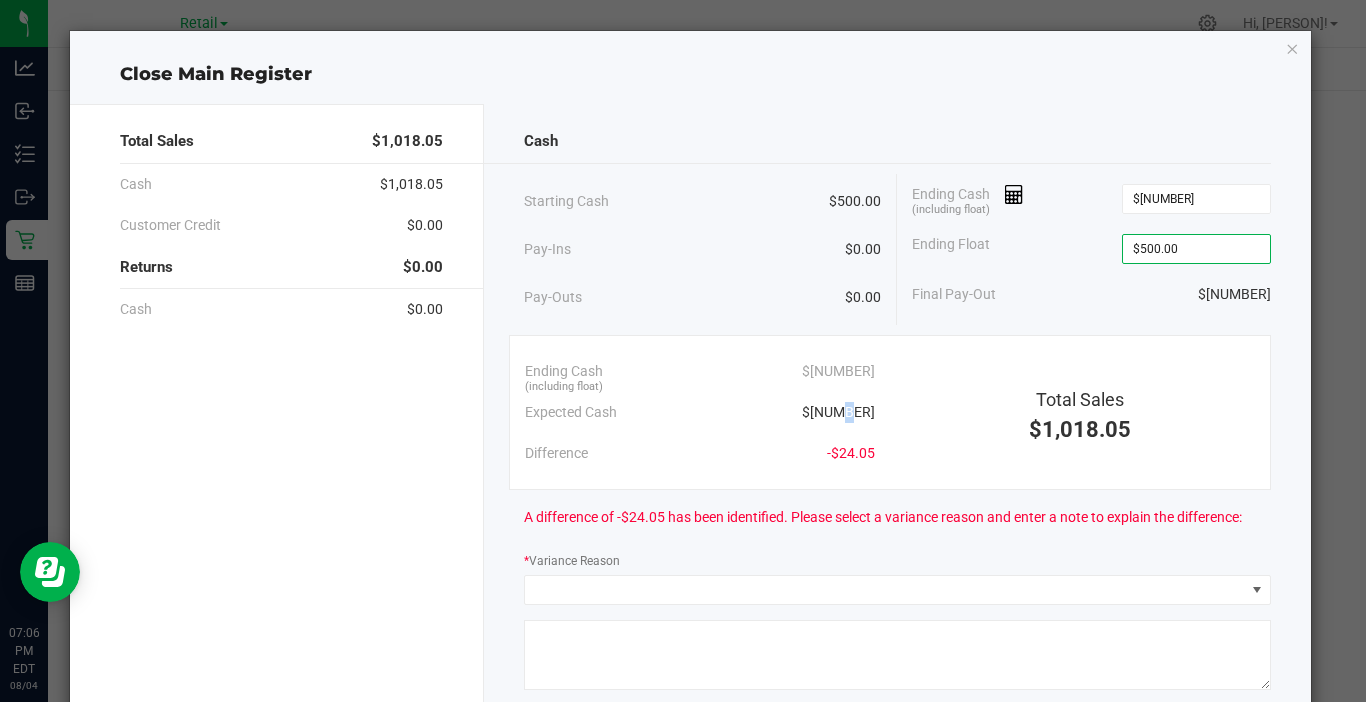 click on "$[NUMBER]" 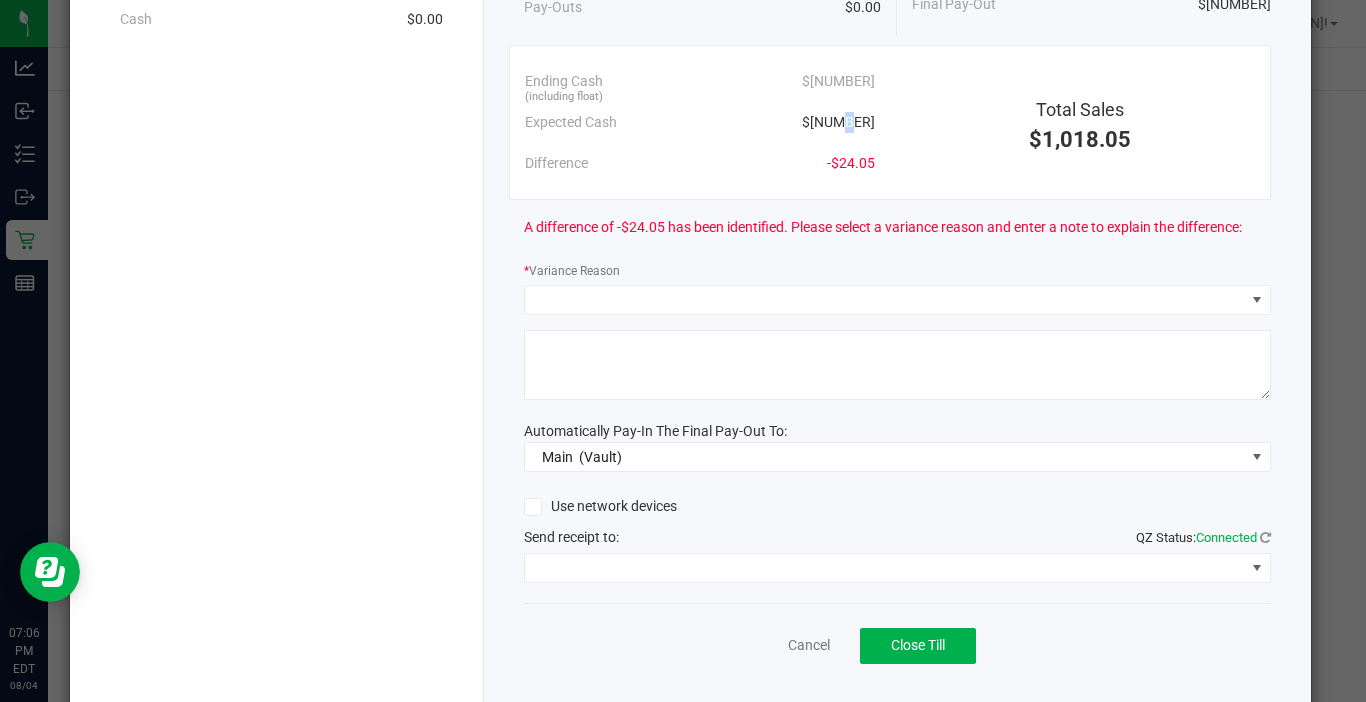scroll, scrollTop: 300, scrollLeft: 0, axis: vertical 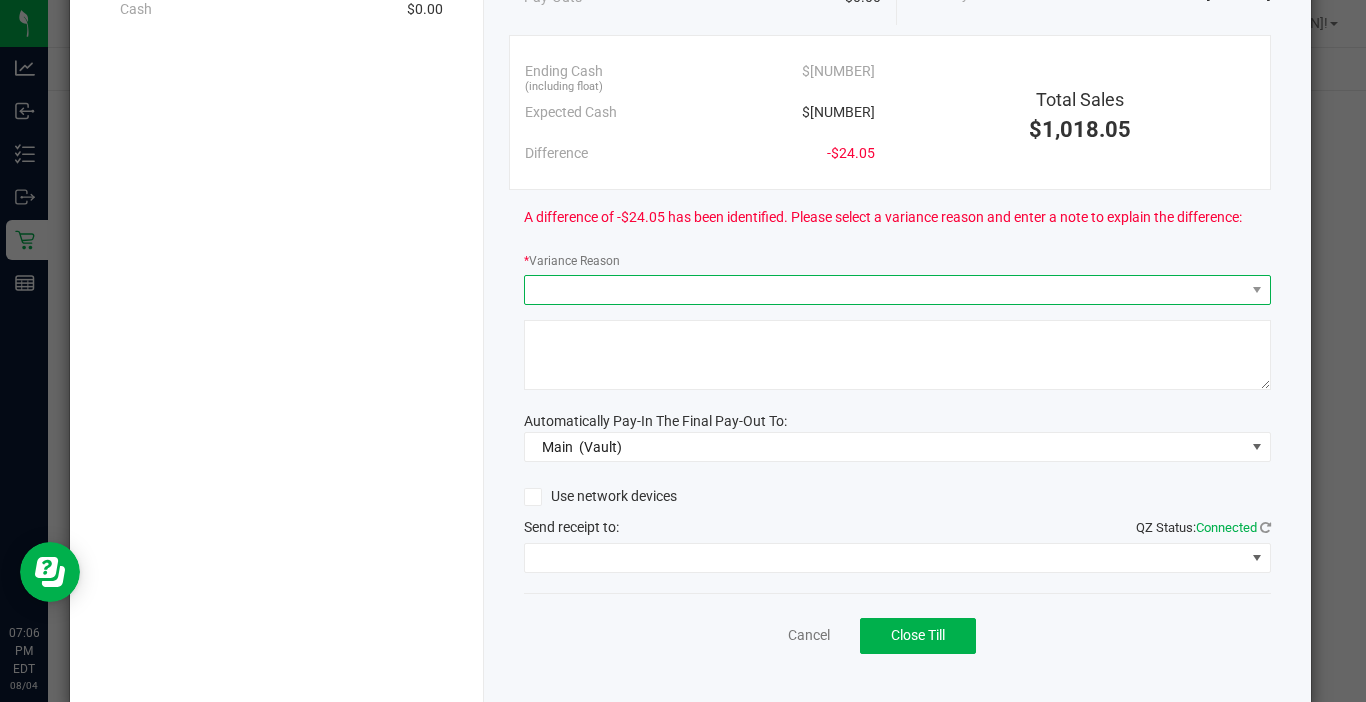 click at bounding box center (885, 290) 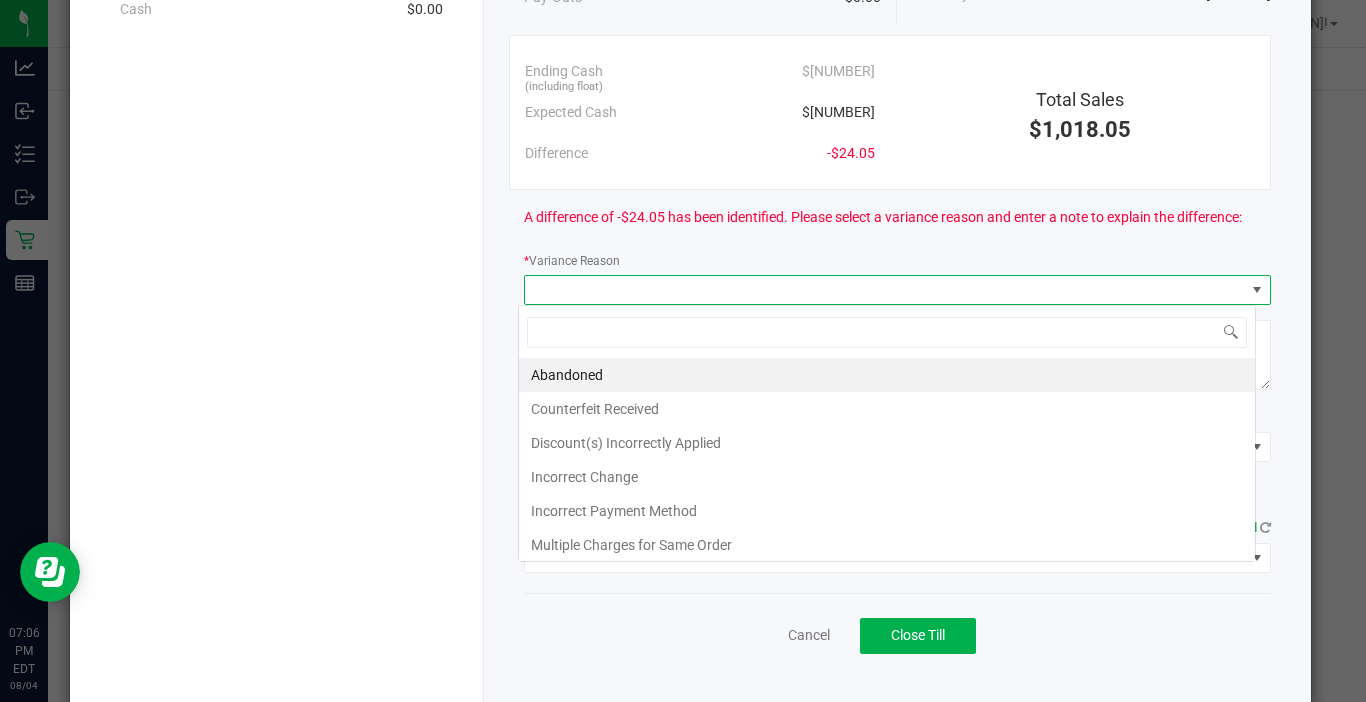 scroll, scrollTop: 99970, scrollLeft: 99262, axis: both 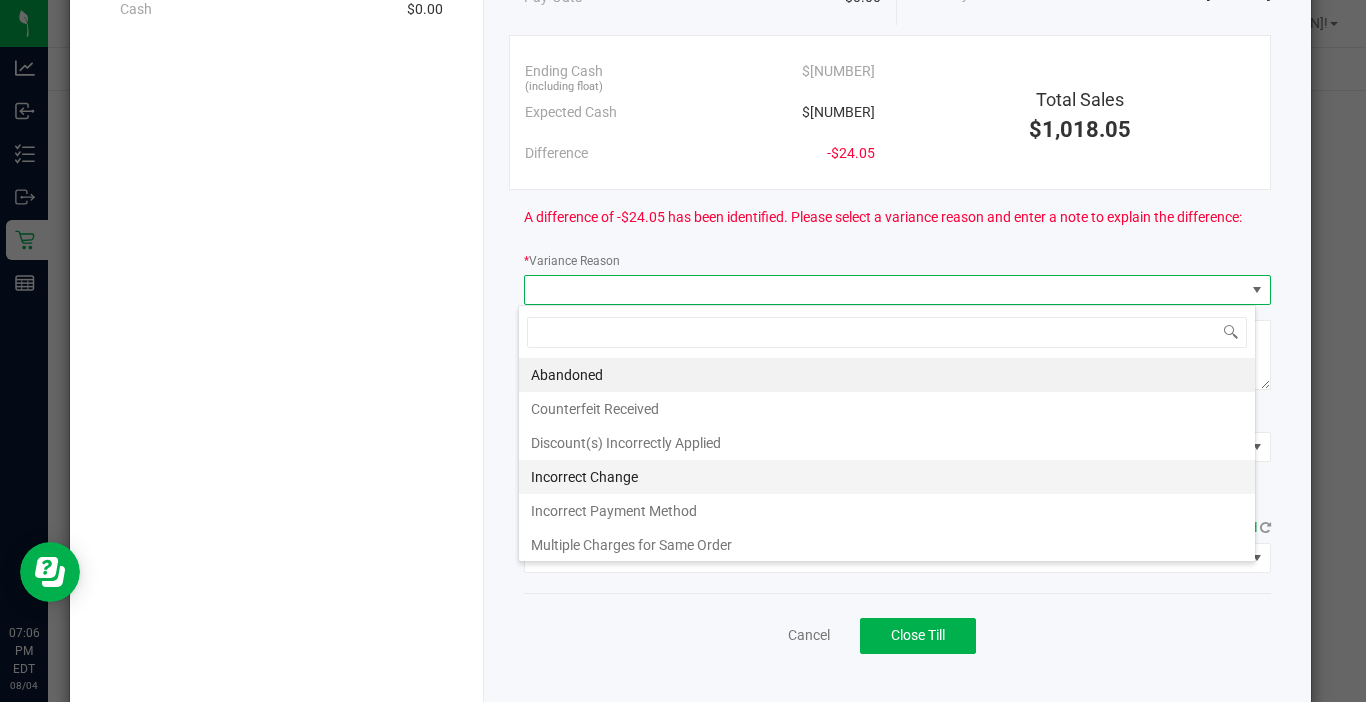 click on "Incorrect Change" at bounding box center [887, 477] 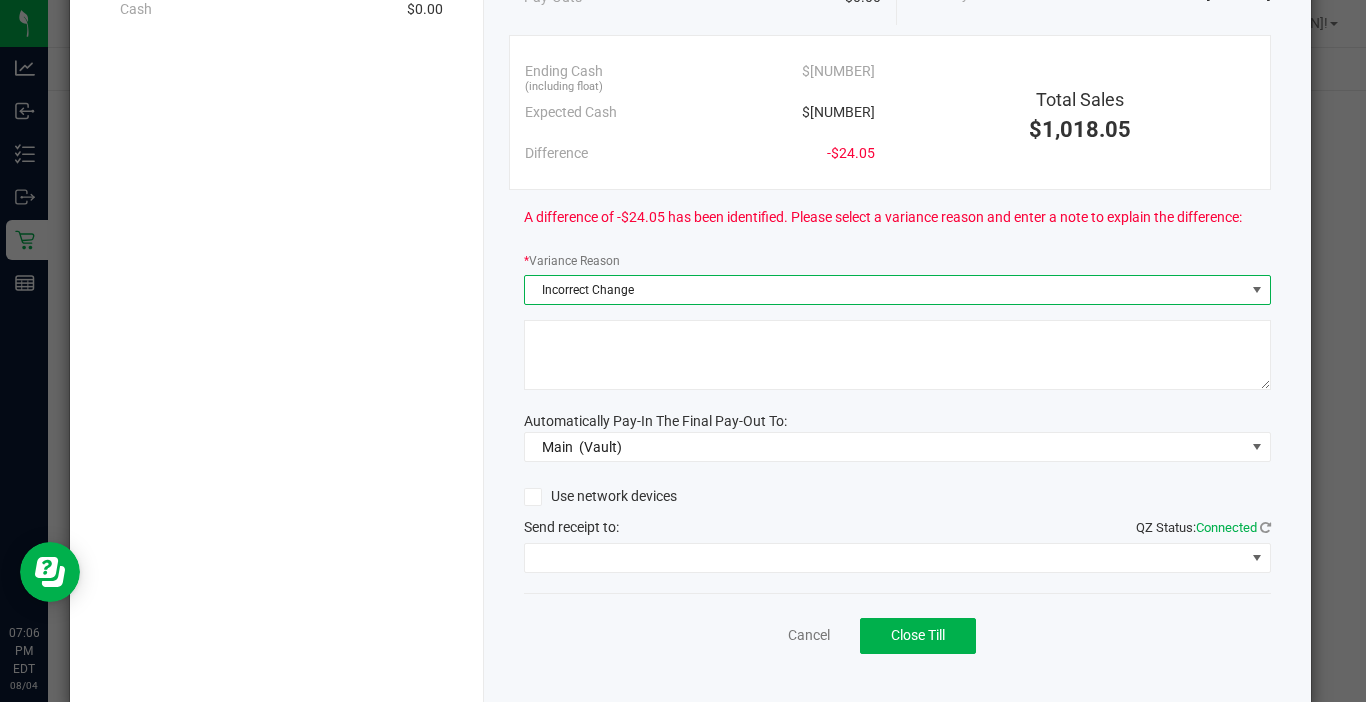 click 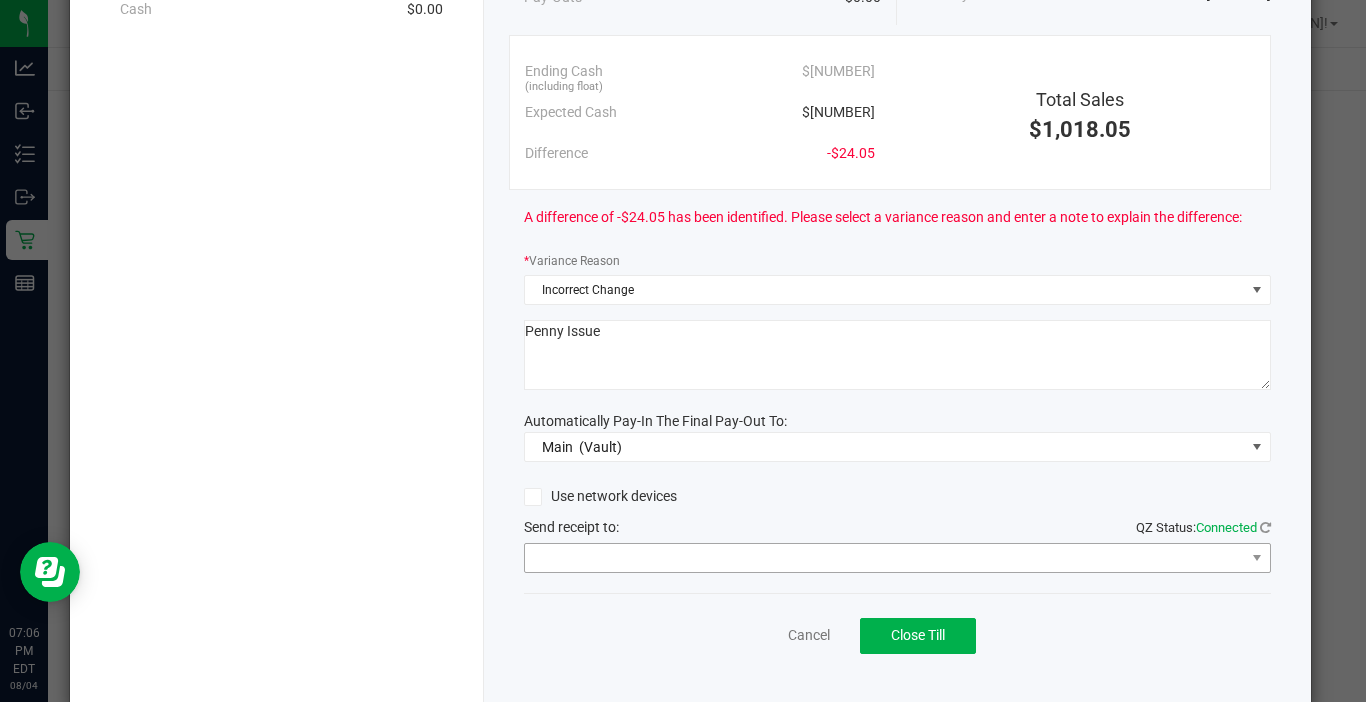 type on "Penny Issue" 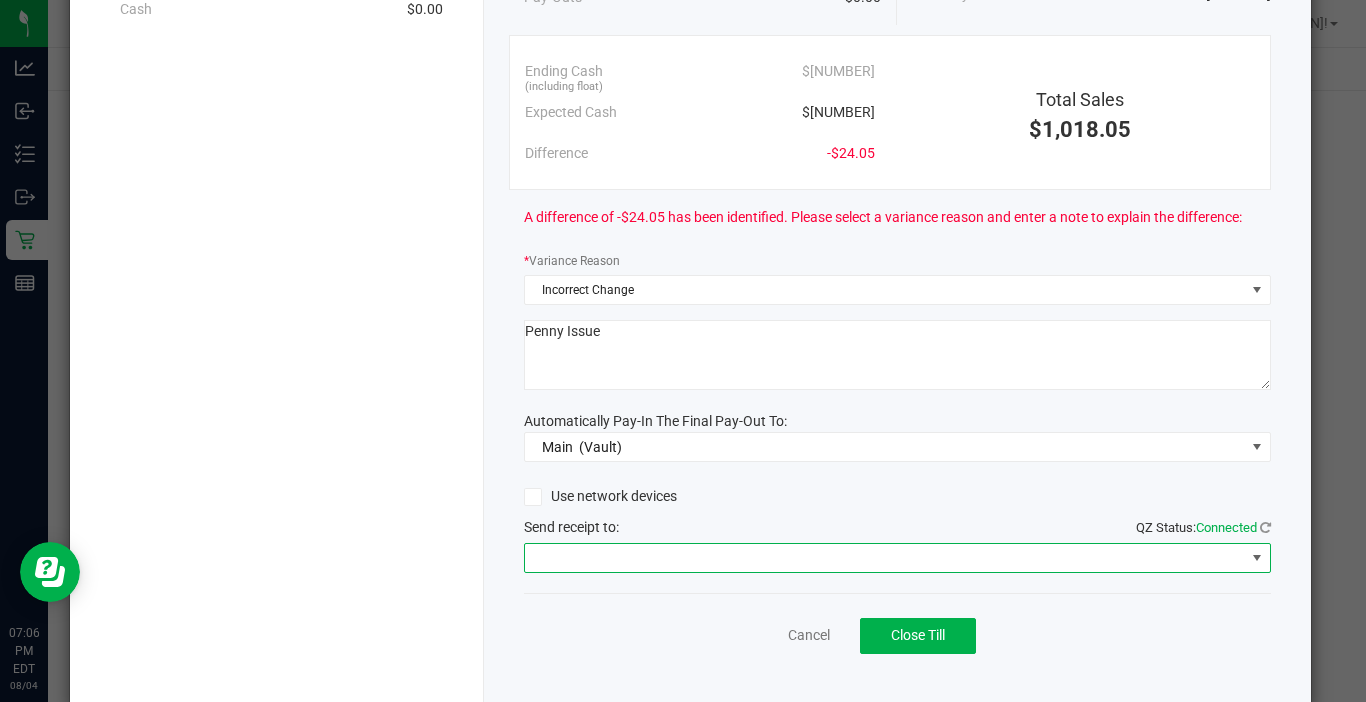 click at bounding box center (885, 558) 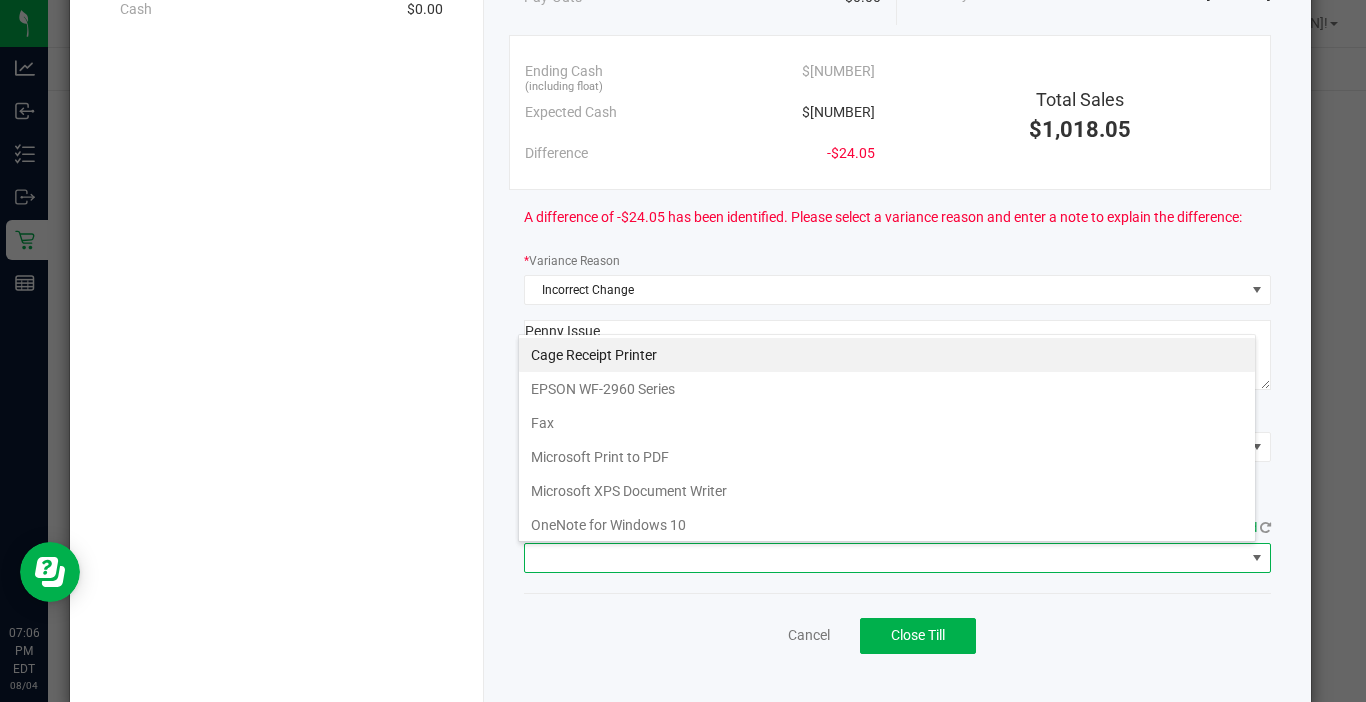 scroll, scrollTop: 99970, scrollLeft: 99262, axis: both 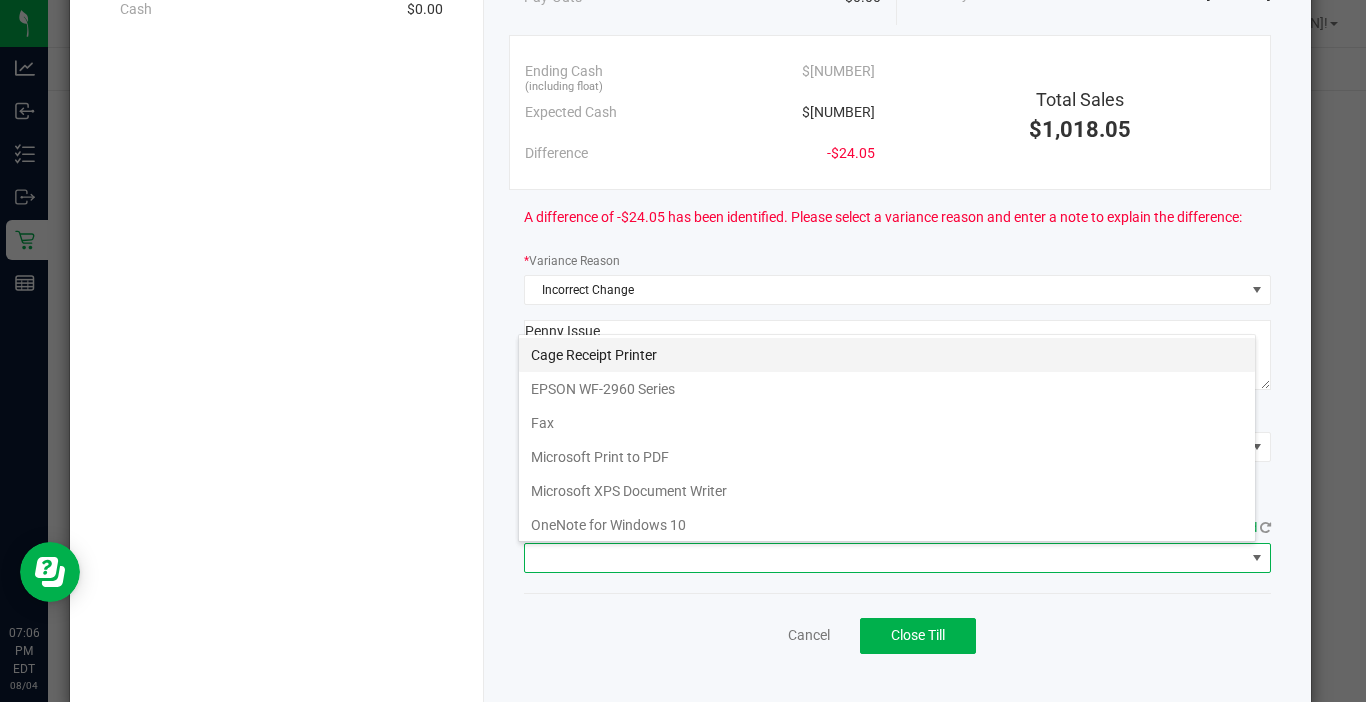 click on "Cage Receipt Printer" at bounding box center [887, 355] 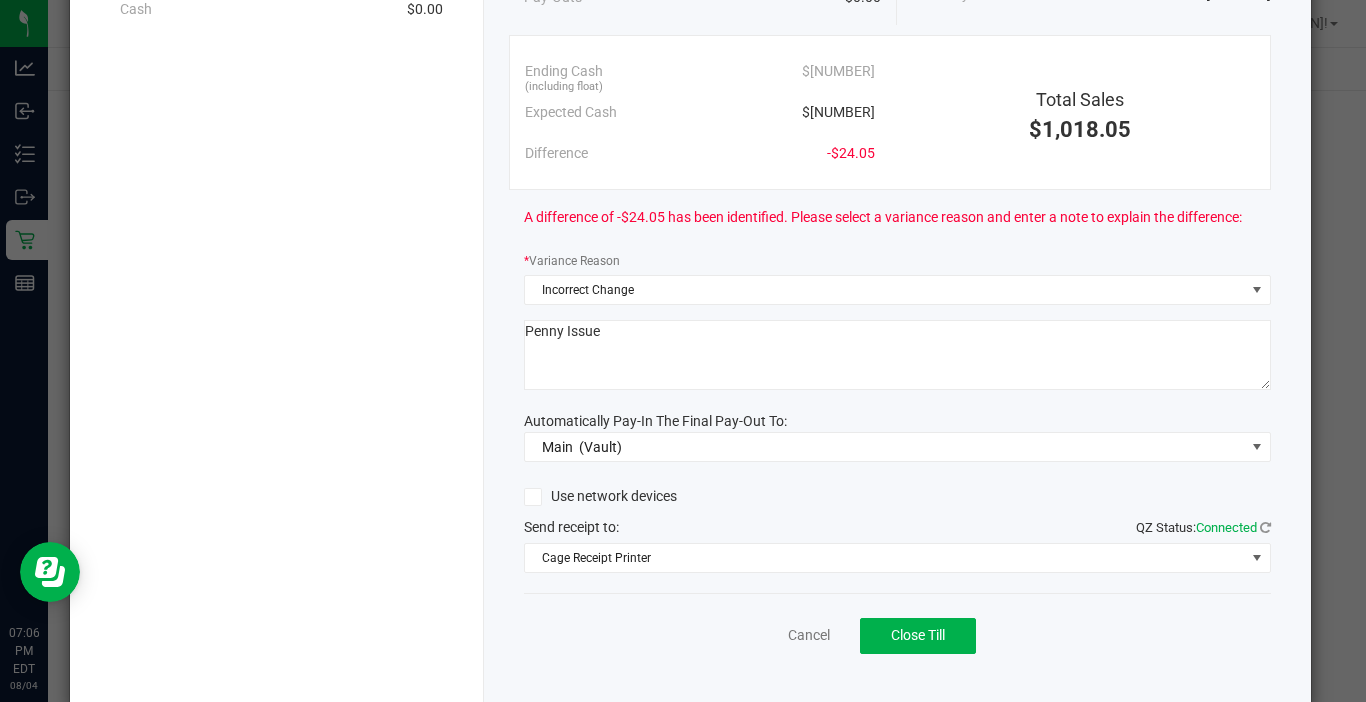 click on "Cash   Starting Cash   $500.00   Pay-Ins   $0.00   Pay-Outs   $0.00   Ending Cash  (including float) $[NUMBER]  Ending Float  $500.00  Final Pay-Out   $994.00   Ending Cash  (including float)  $[NUMBER]   Expected Cash   $1,518.05   Difference   -$24.05   Total Sales   $1,018.05   A difference of -$24.05 has been identified. Please select a variance reason and enter a note to explain the difference:  *  Variance Reason  Incorrect Change               Automatically Pay-In The Final Pay-Out To:  Main    (Vault)  Use network devices   Send receipt to:   QZ Status:   Connected  Cage Receipt Printer  Cancel   Close Till" 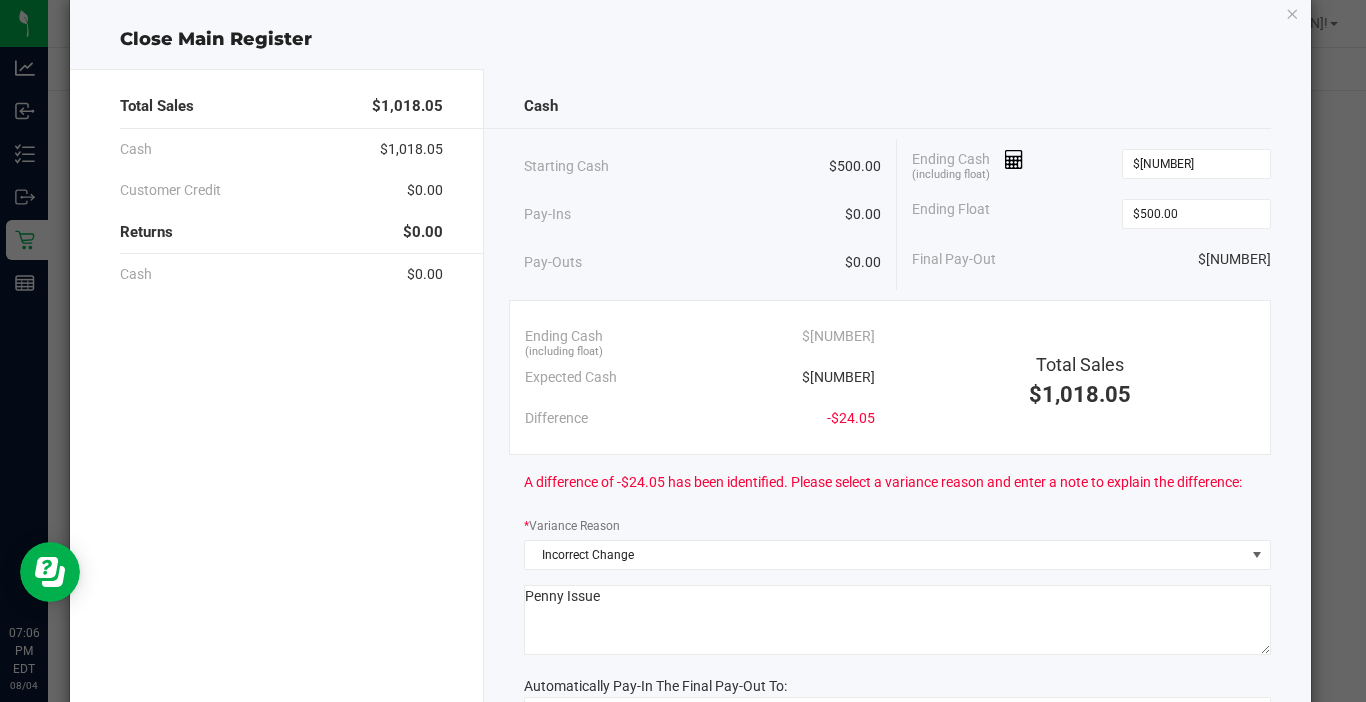 scroll, scrollTop: 0, scrollLeft: 0, axis: both 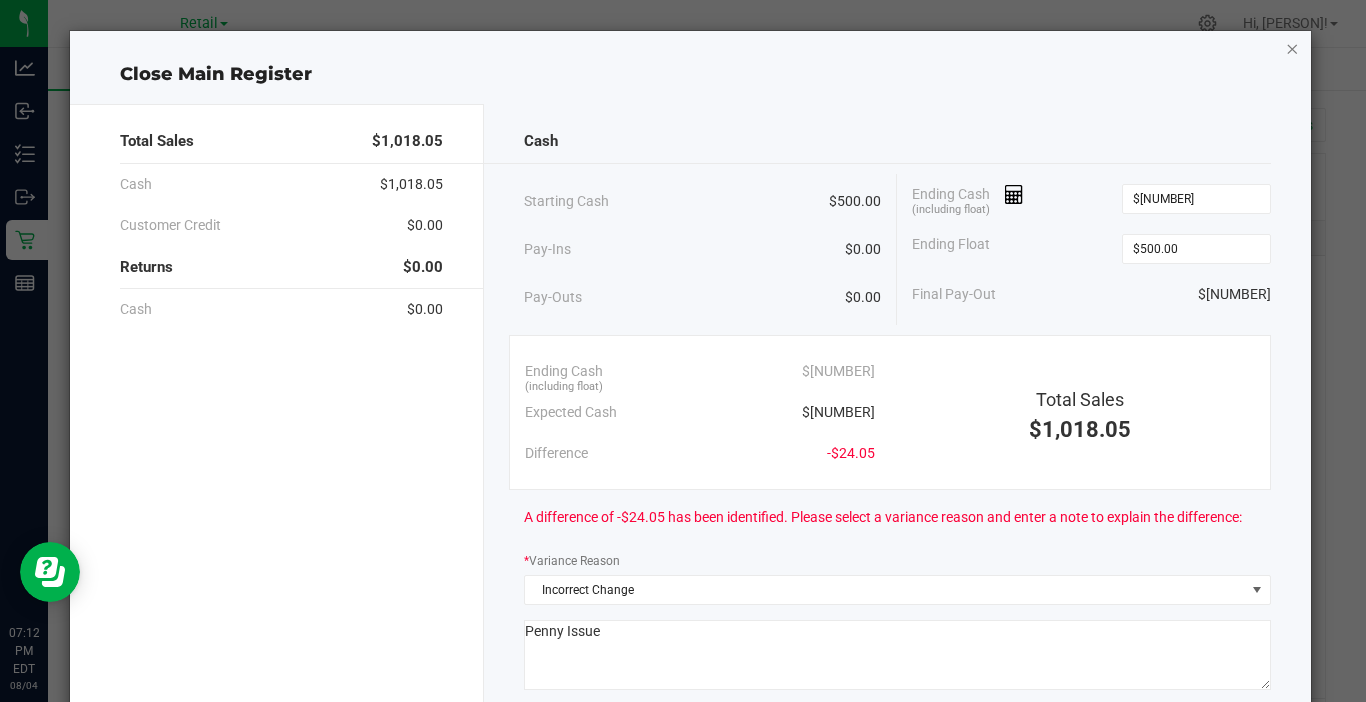 click 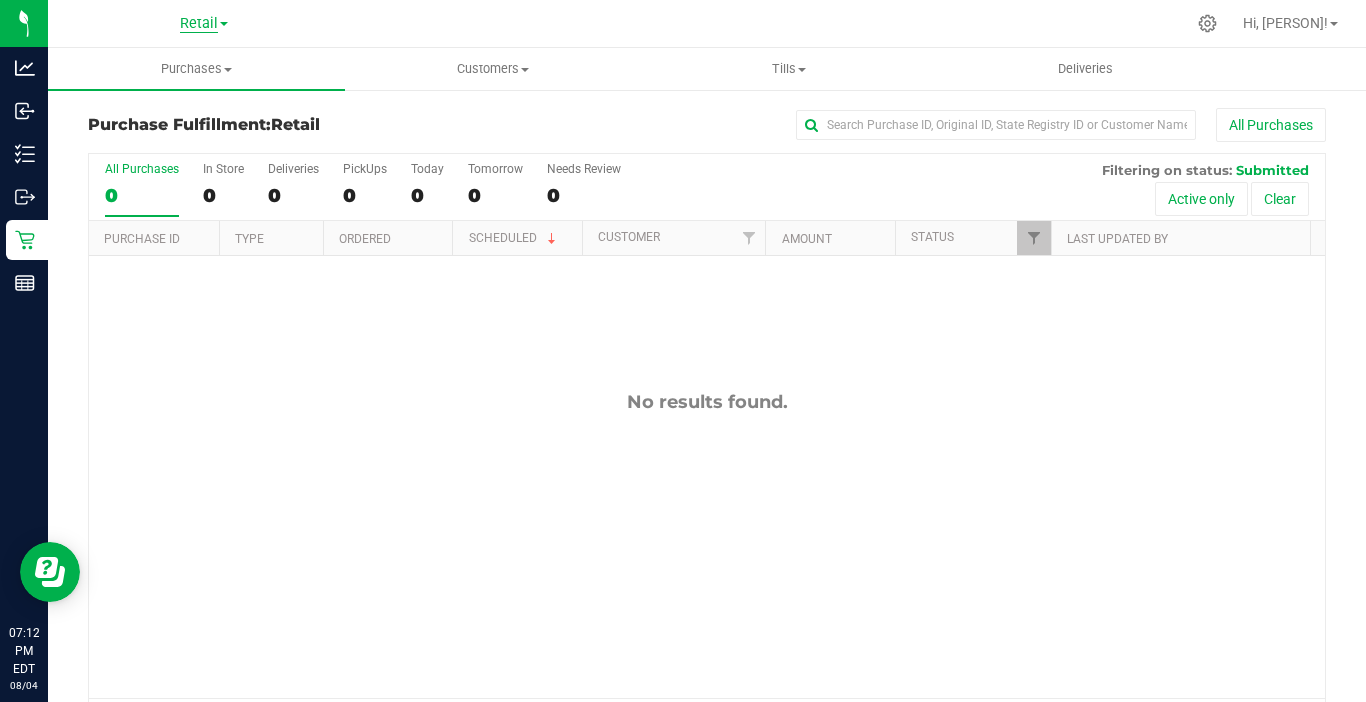 drag, startPoint x: 232, startPoint y: 22, endPoint x: 217, endPoint y: 25, distance: 15.297058 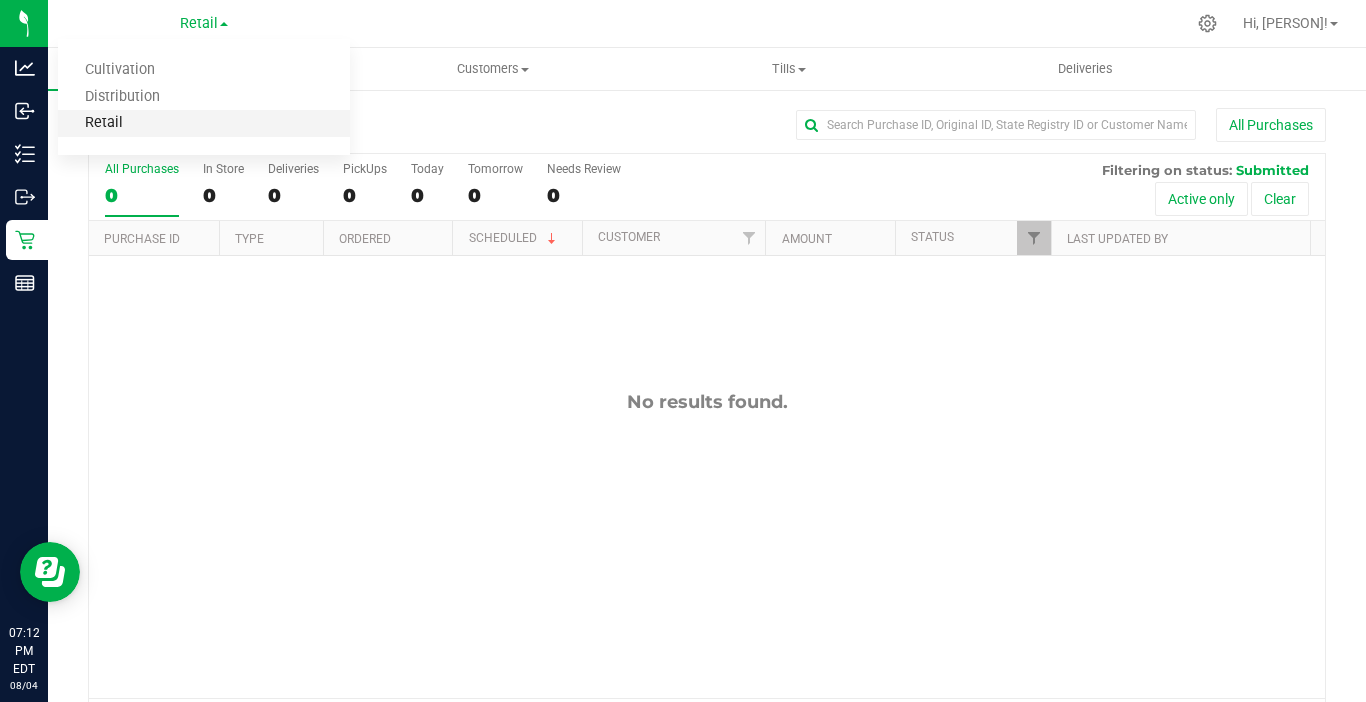 click on "Retail" at bounding box center (204, 123) 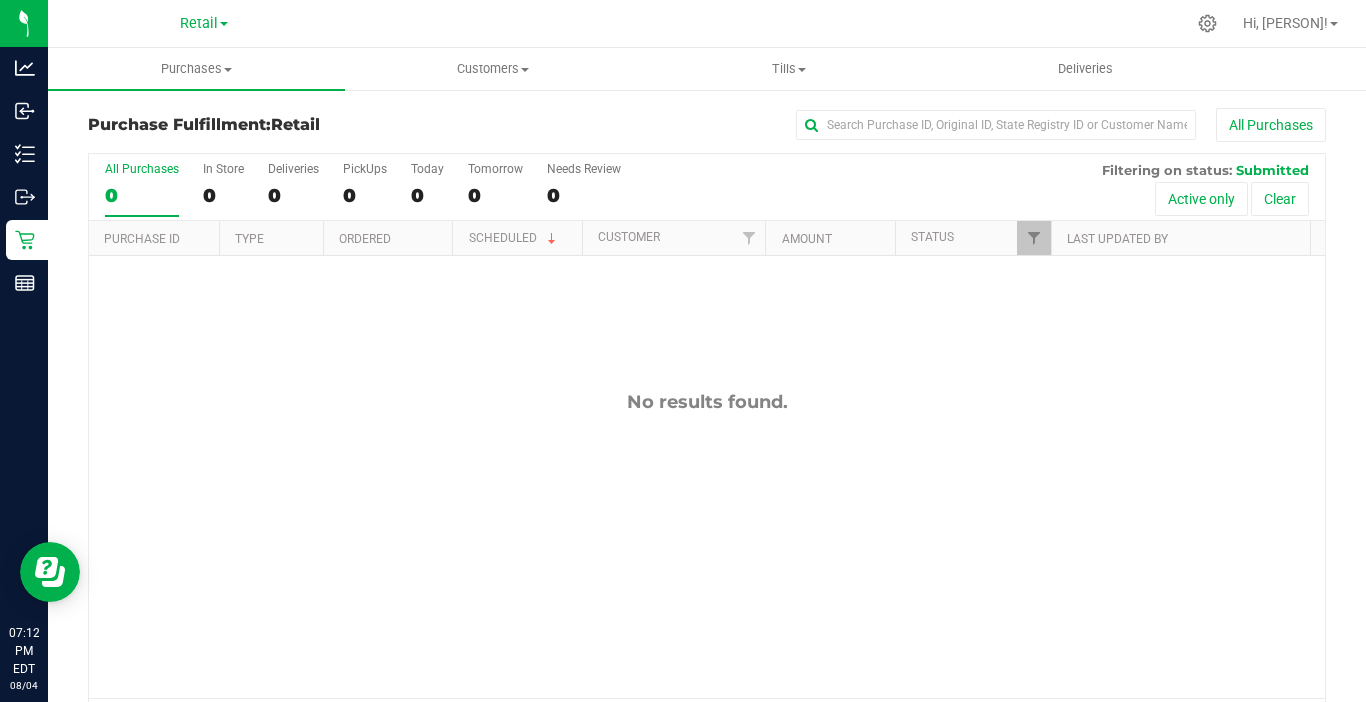click on "All Purchases" at bounding box center (142, 169) 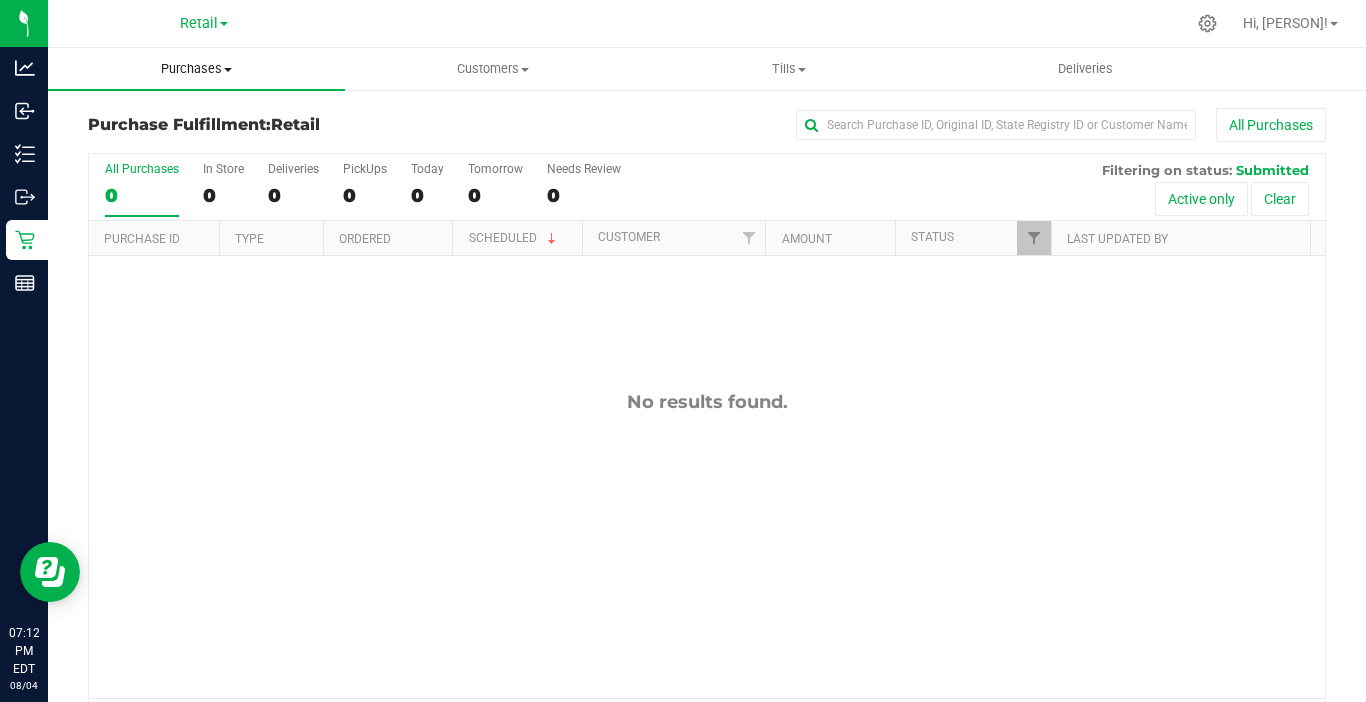 click on "Purchases" at bounding box center [196, 69] 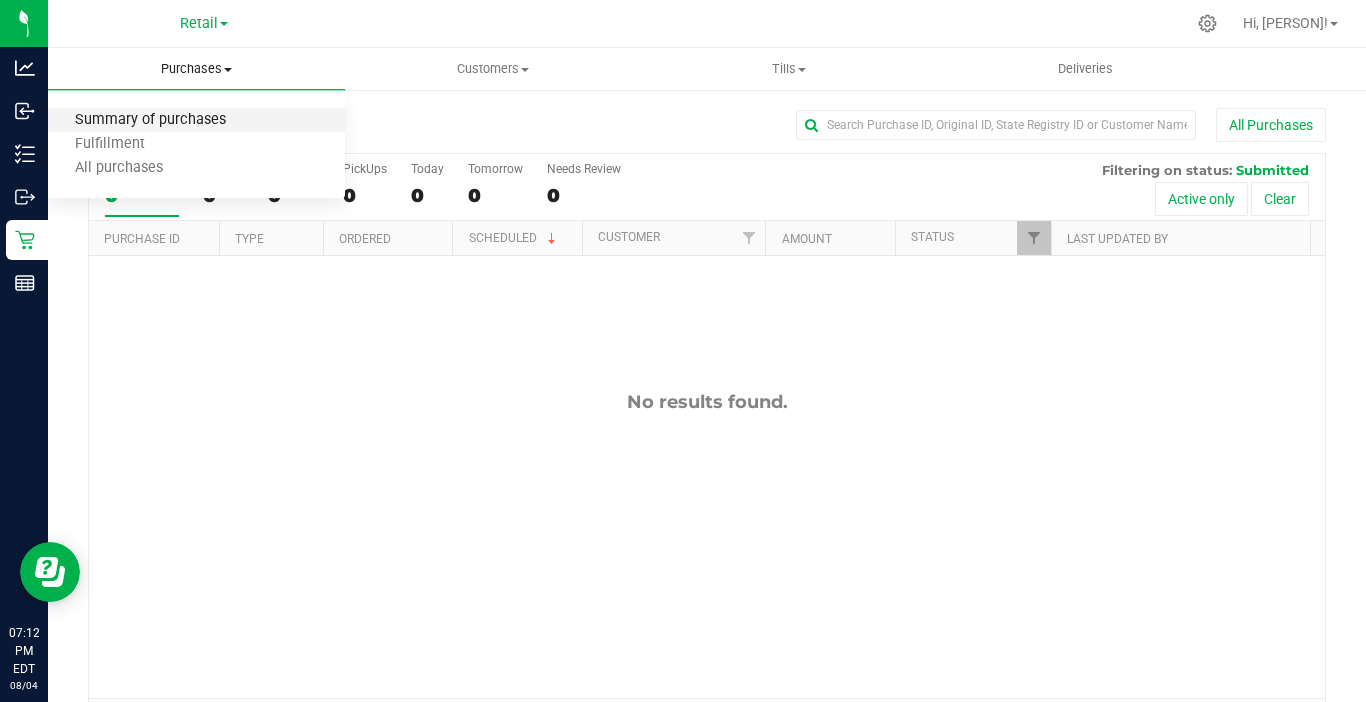 click on "Summary of purchases" at bounding box center (150, 120) 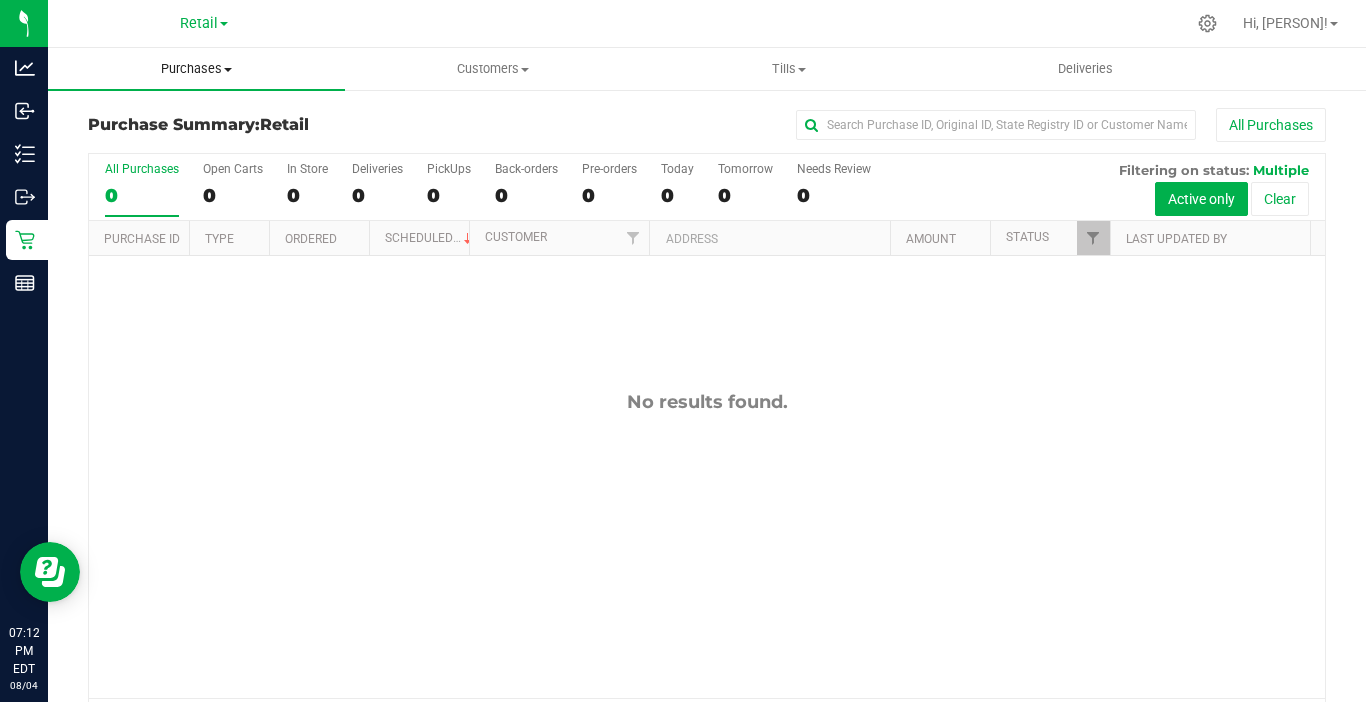 click at bounding box center [228, 70] 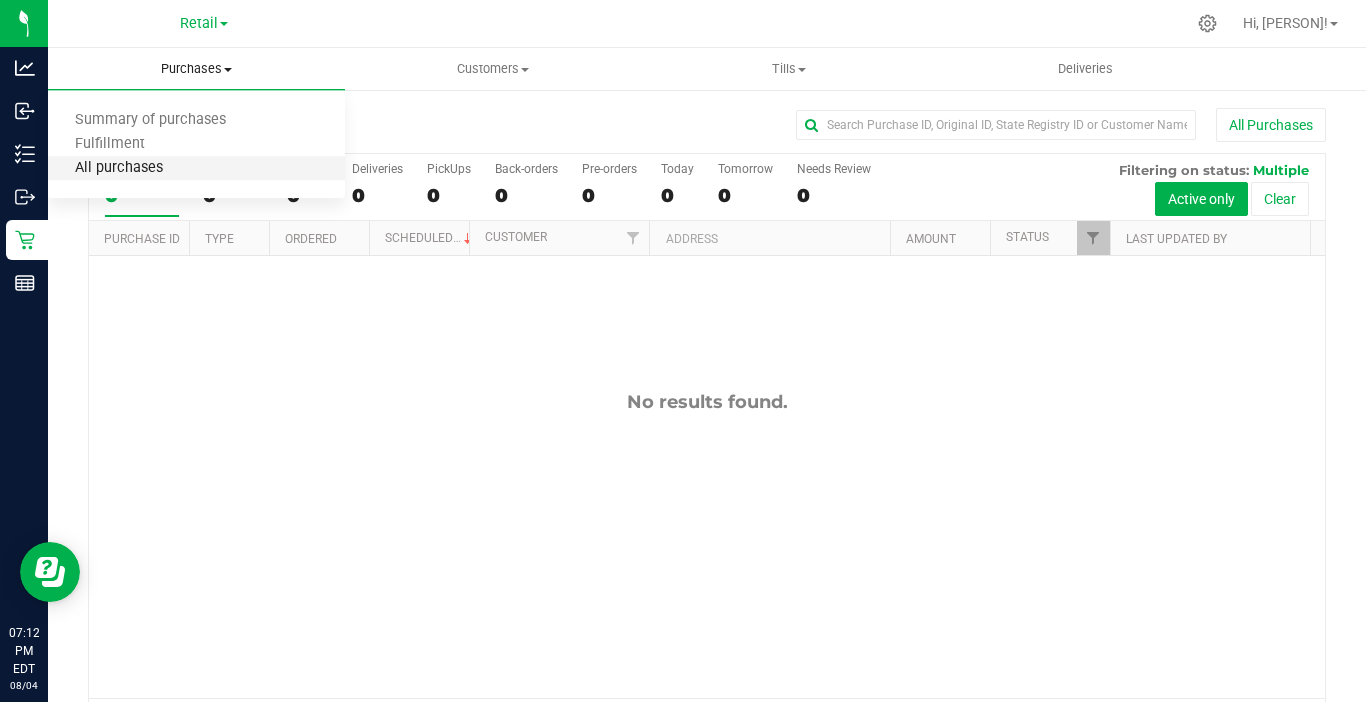 click on "All purchases" at bounding box center [119, 168] 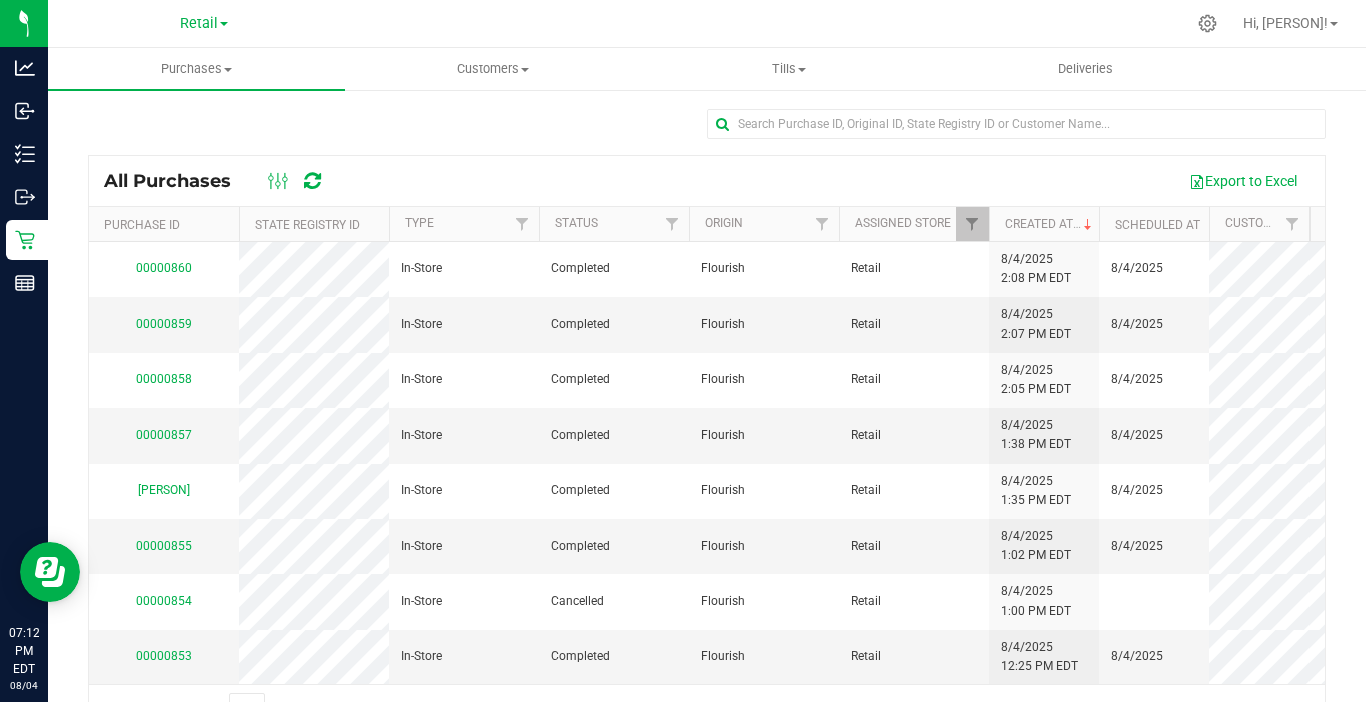 scroll, scrollTop: 795, scrollLeft: 0, axis: vertical 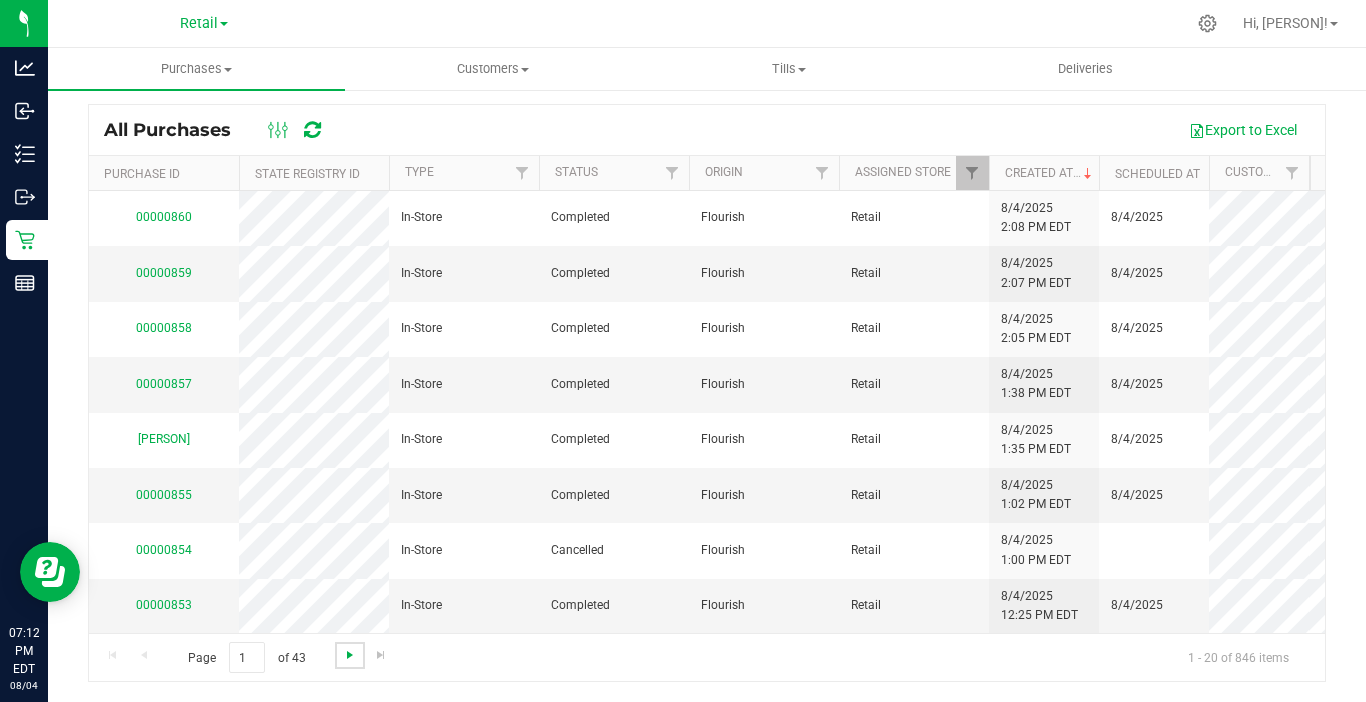 click at bounding box center [350, 655] 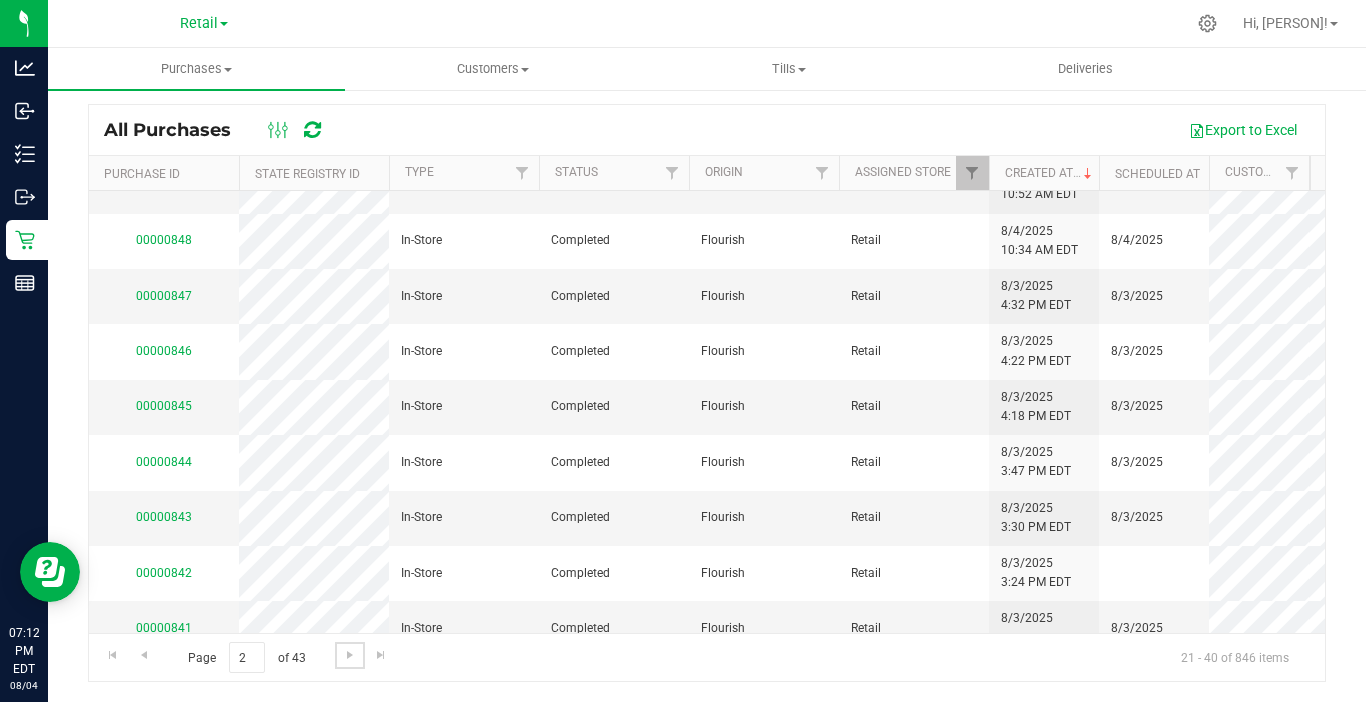 scroll, scrollTop: 99, scrollLeft: 0, axis: vertical 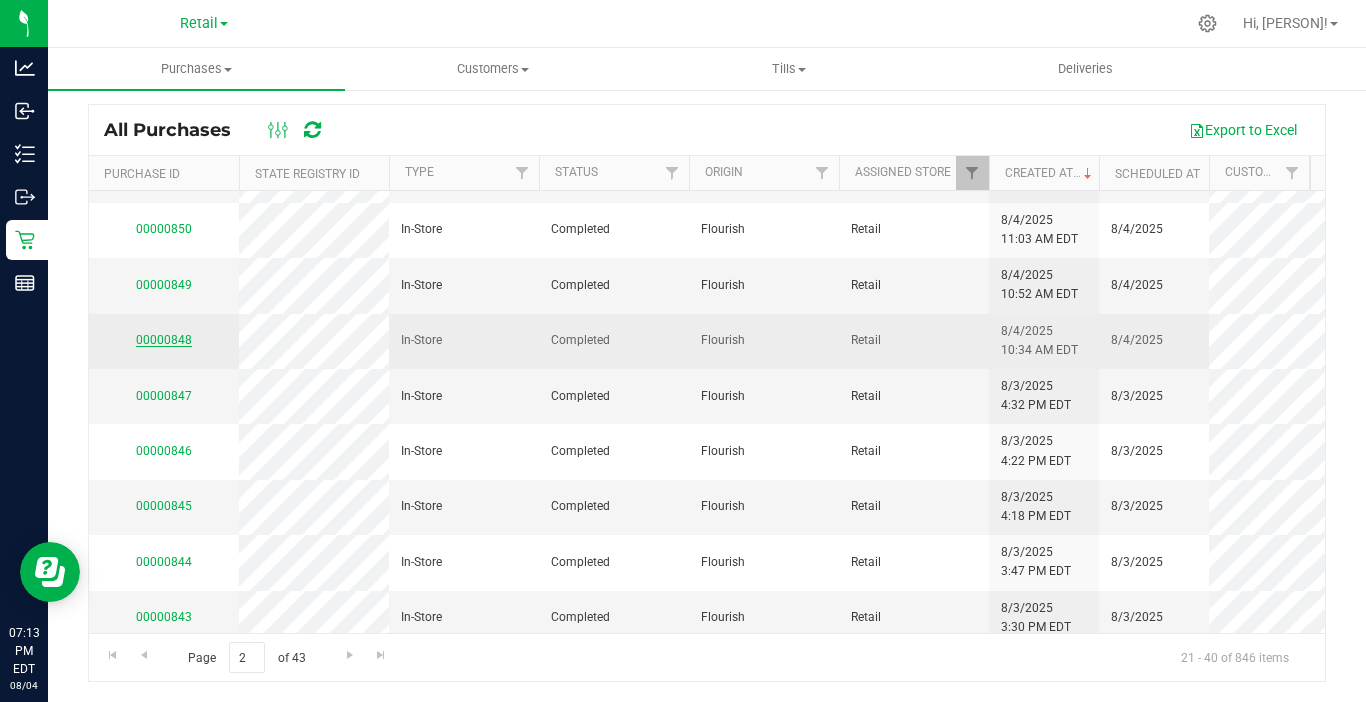 click on "00000848" at bounding box center [164, 340] 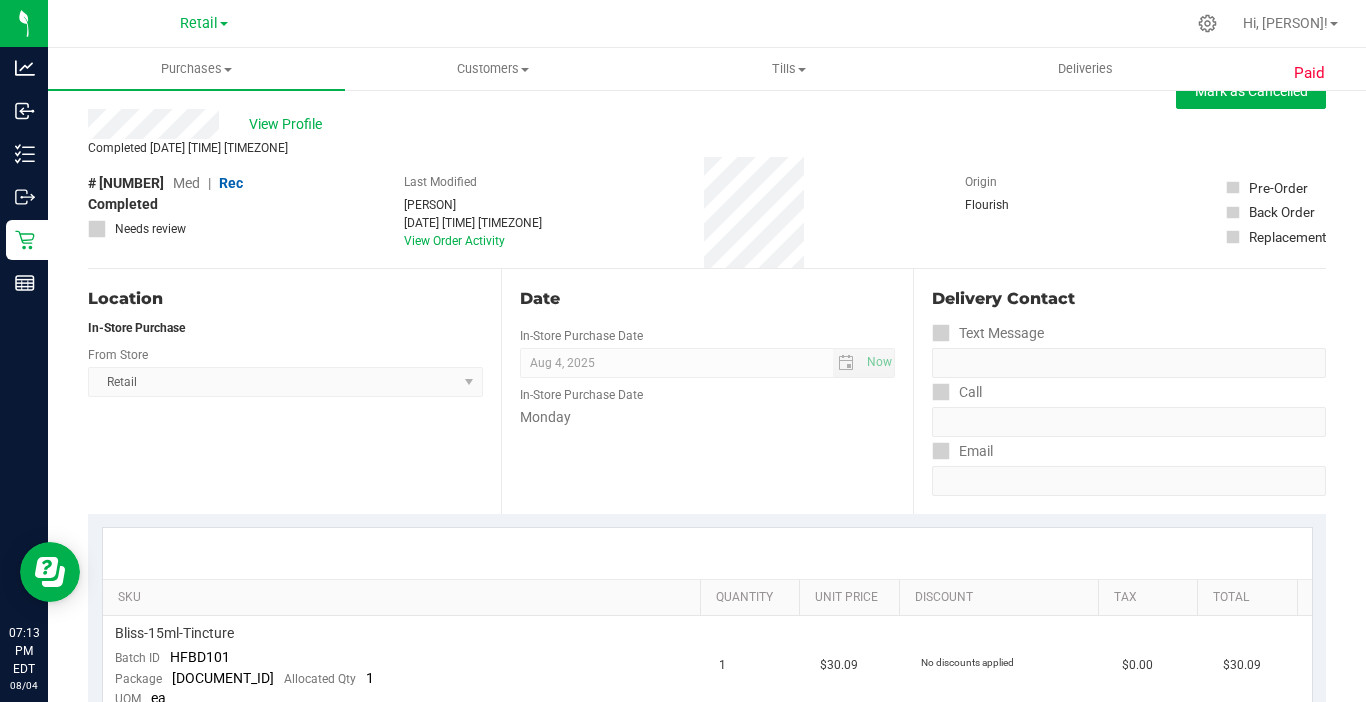 scroll, scrollTop: 0, scrollLeft: 0, axis: both 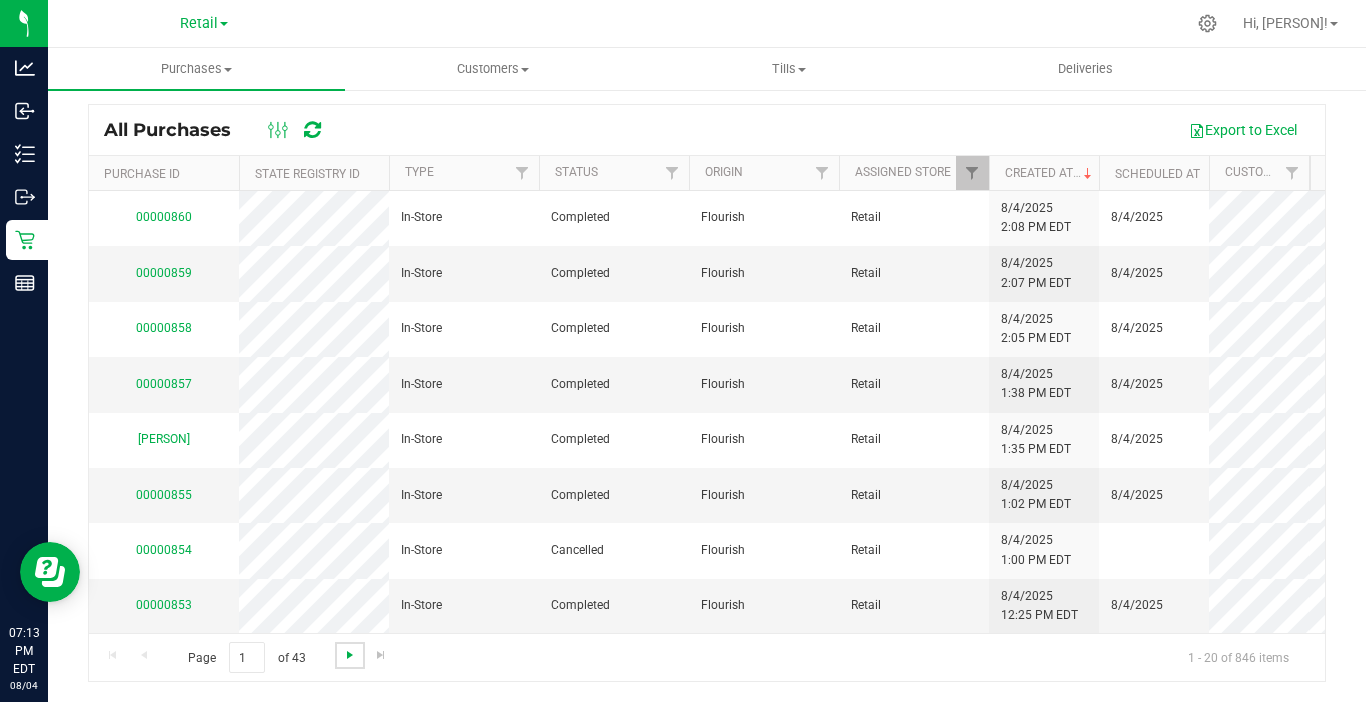click at bounding box center [350, 655] 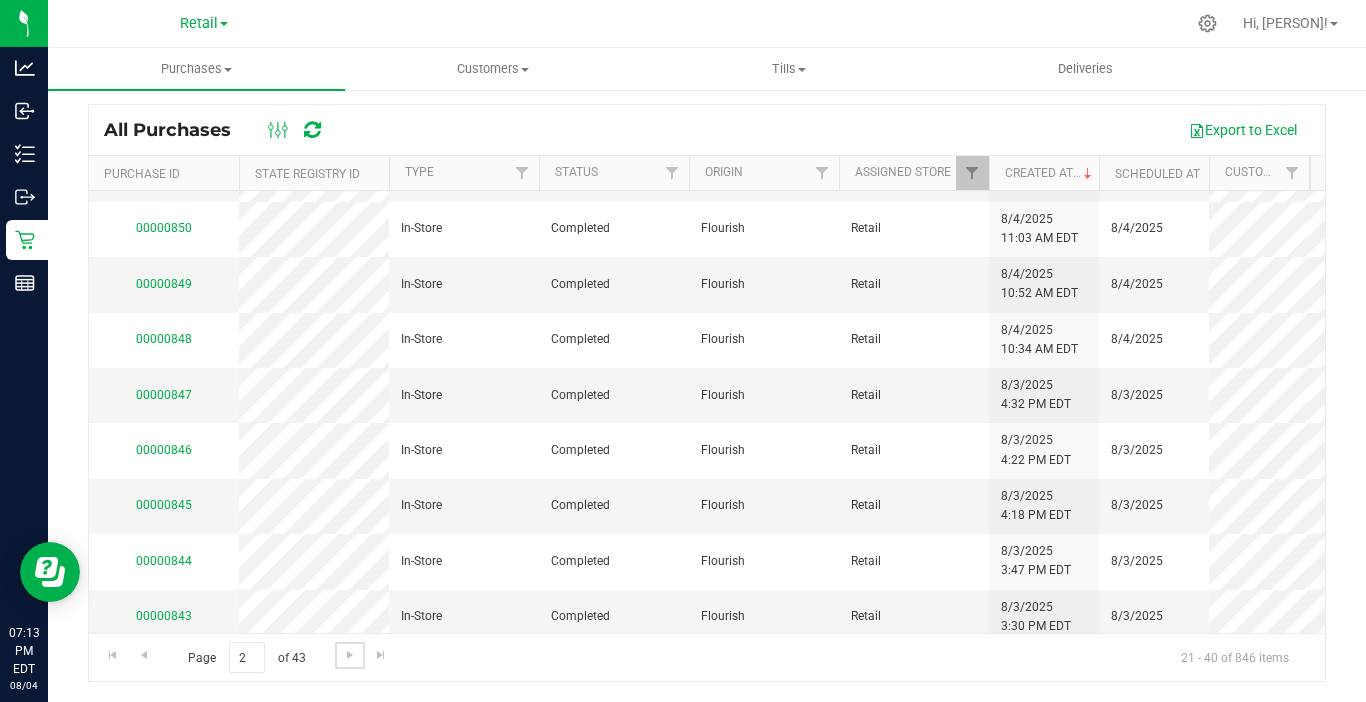 scroll, scrollTop: 0, scrollLeft: 0, axis: both 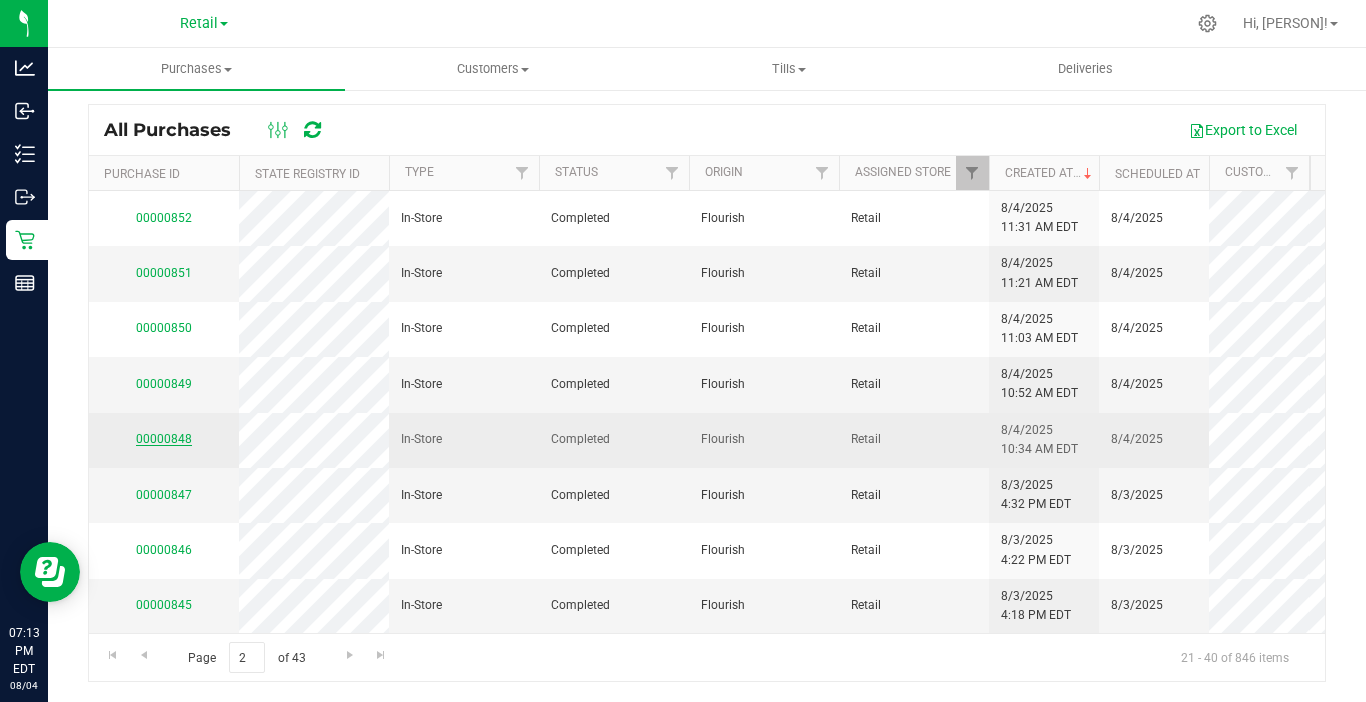 click on "00000848" at bounding box center (164, 439) 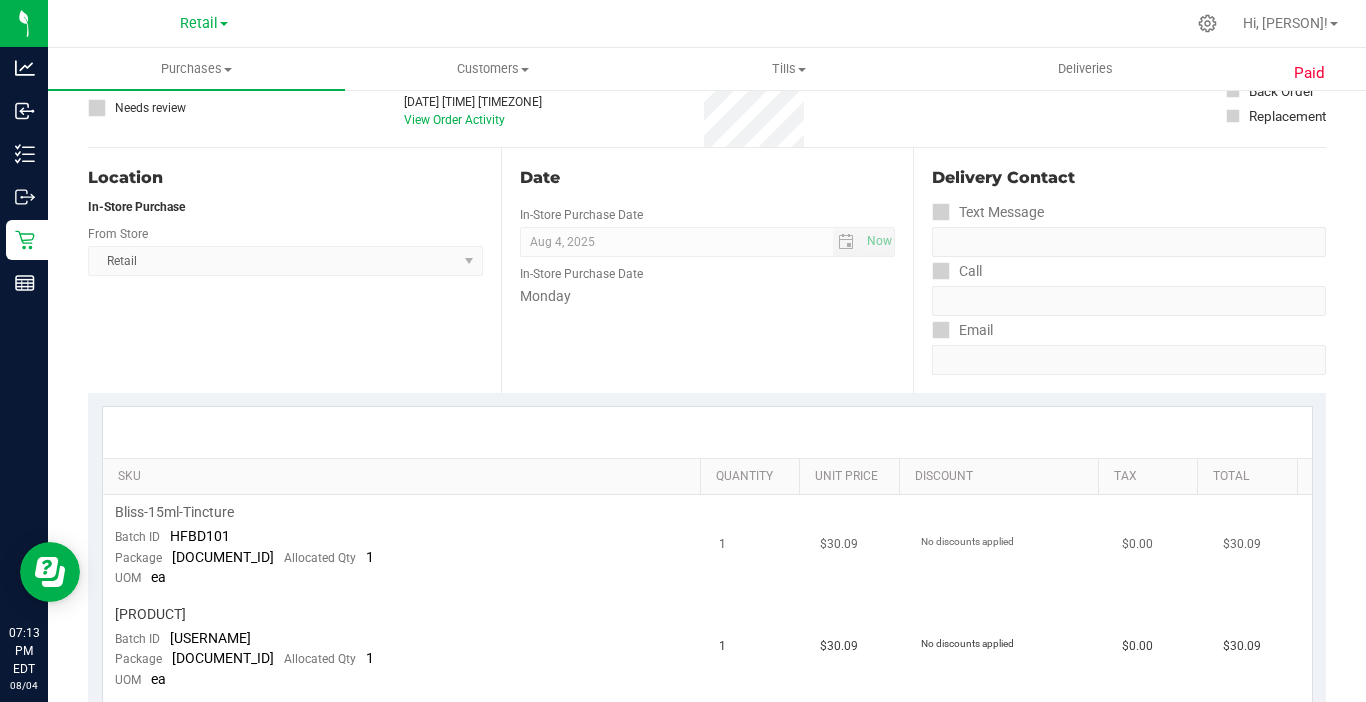 scroll, scrollTop: 151, scrollLeft: 0, axis: vertical 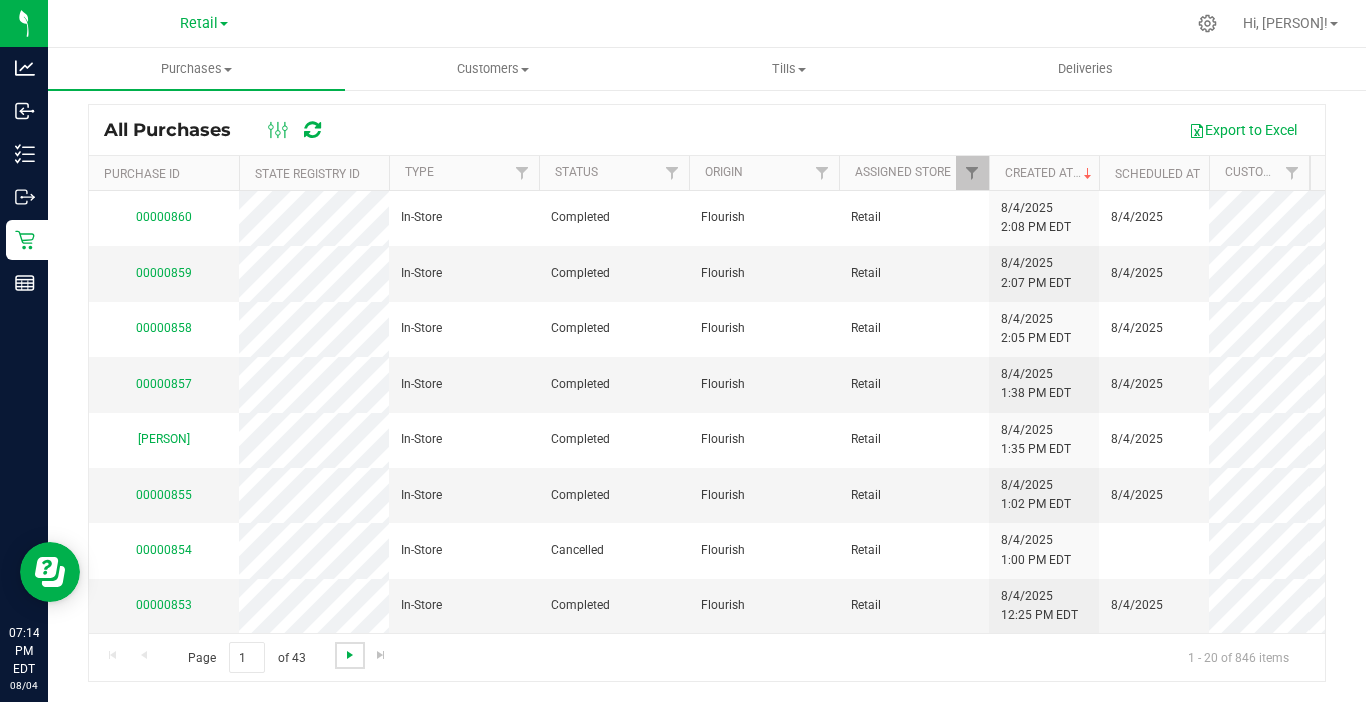 click at bounding box center (350, 655) 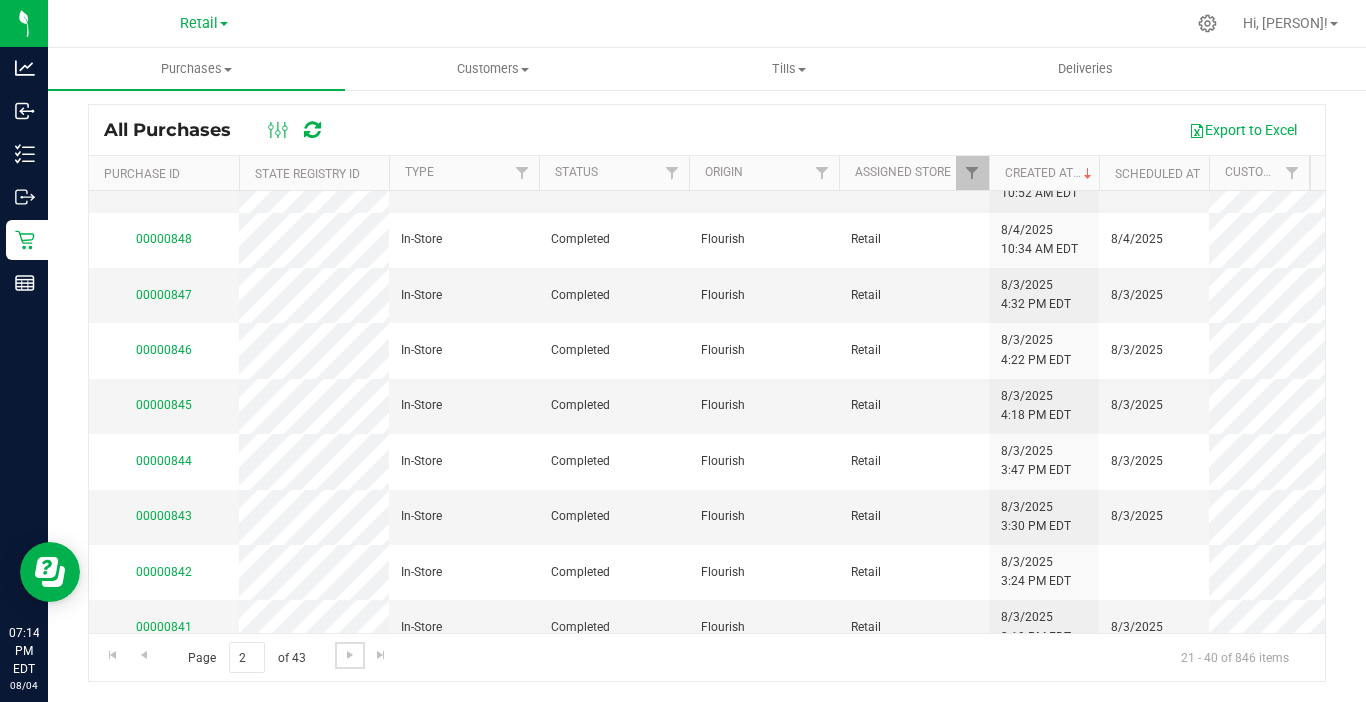 scroll, scrollTop: 100, scrollLeft: 0, axis: vertical 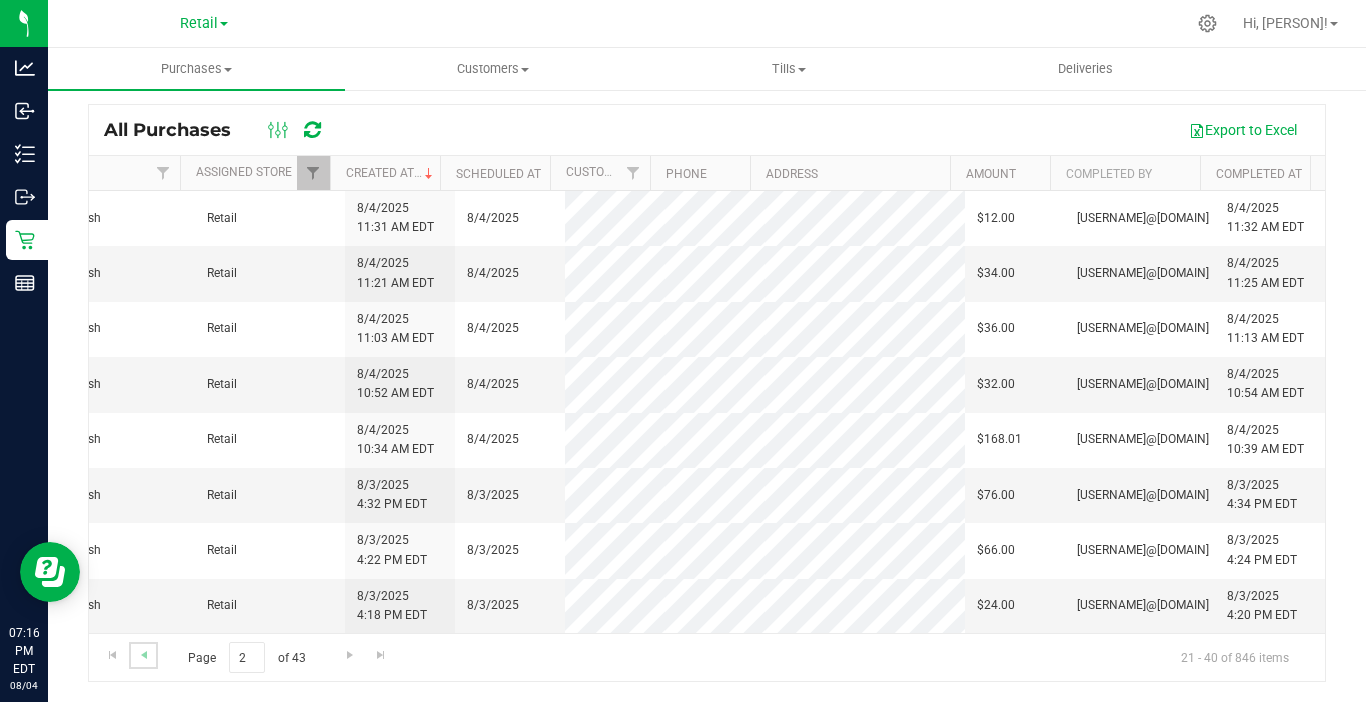 click at bounding box center (143, 655) 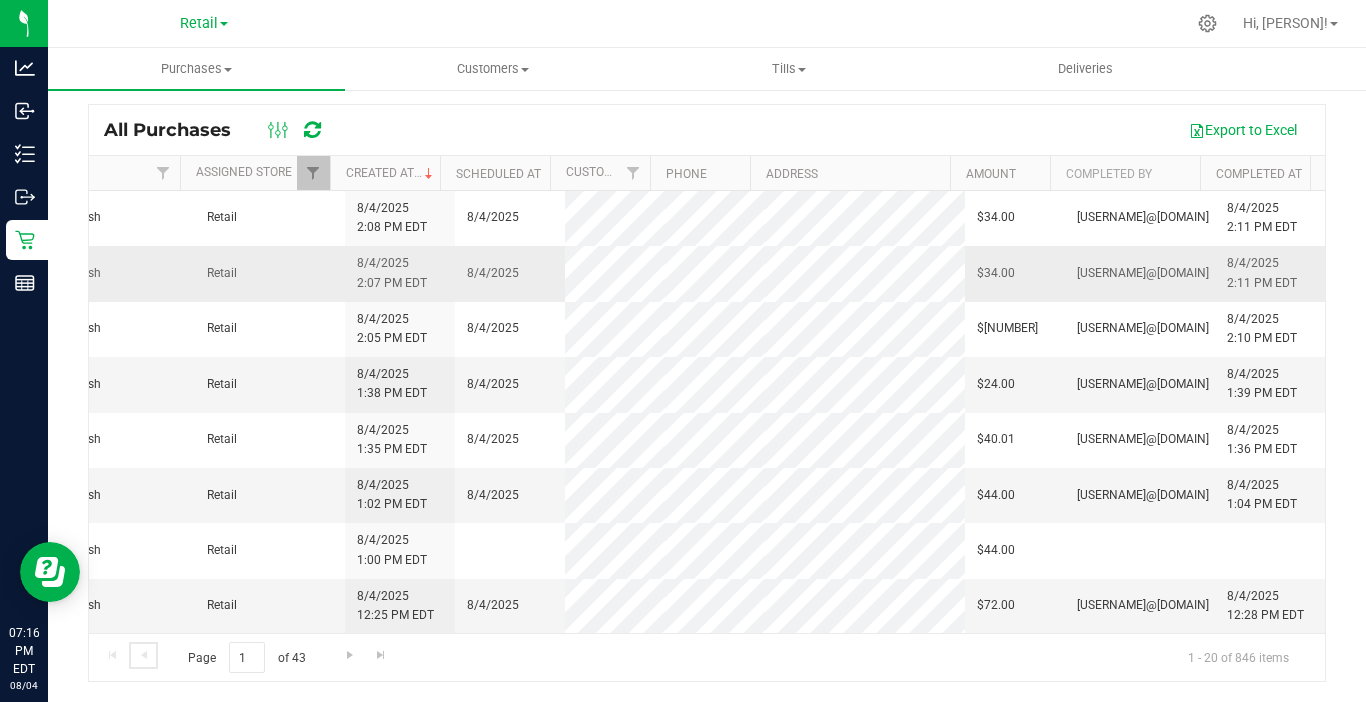 scroll, scrollTop: 795, scrollLeft: 674, axis: both 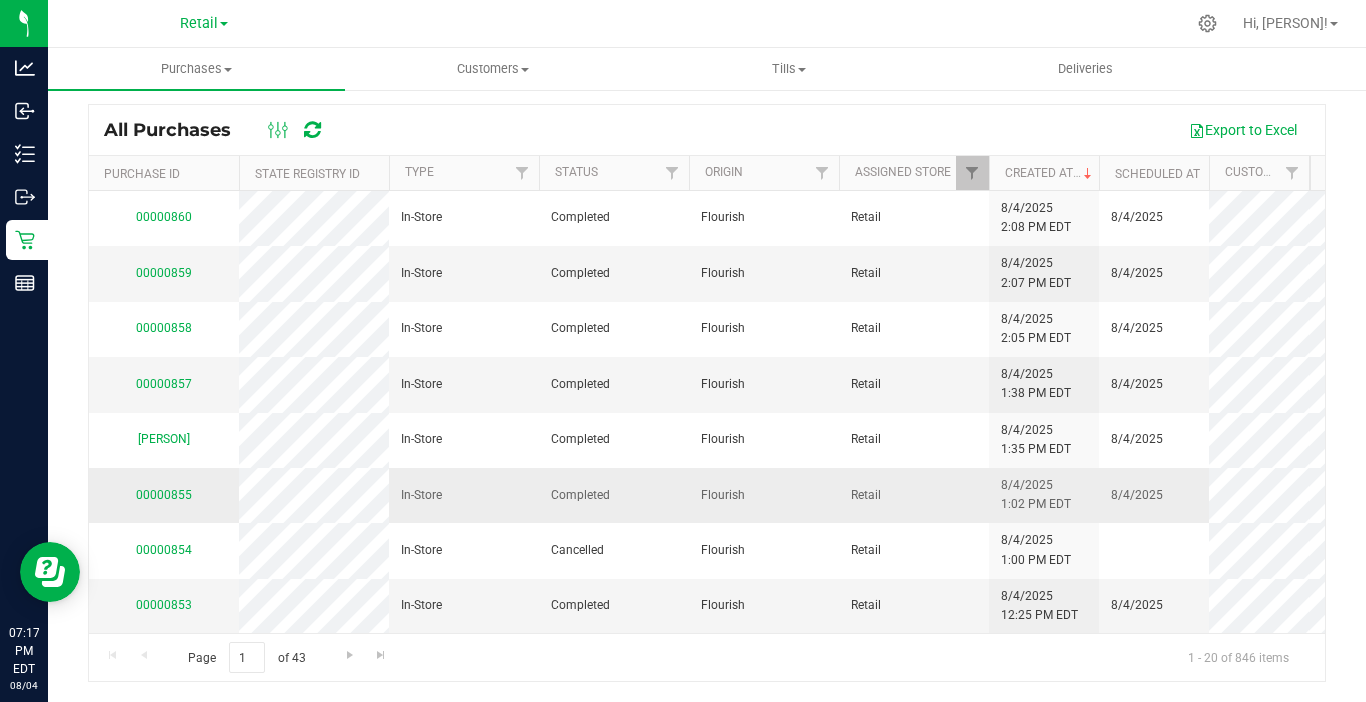 click on "00000855" at bounding box center (164, 495) 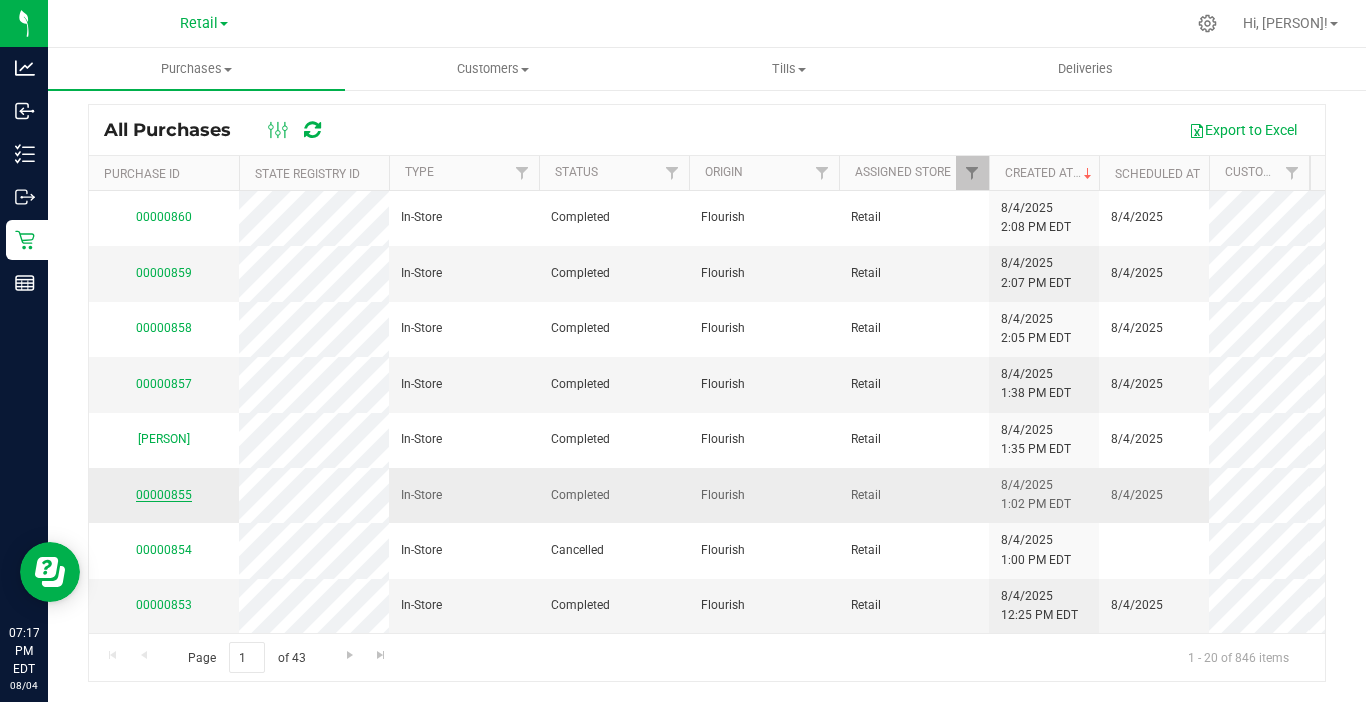 click on "00000855" at bounding box center (164, 495) 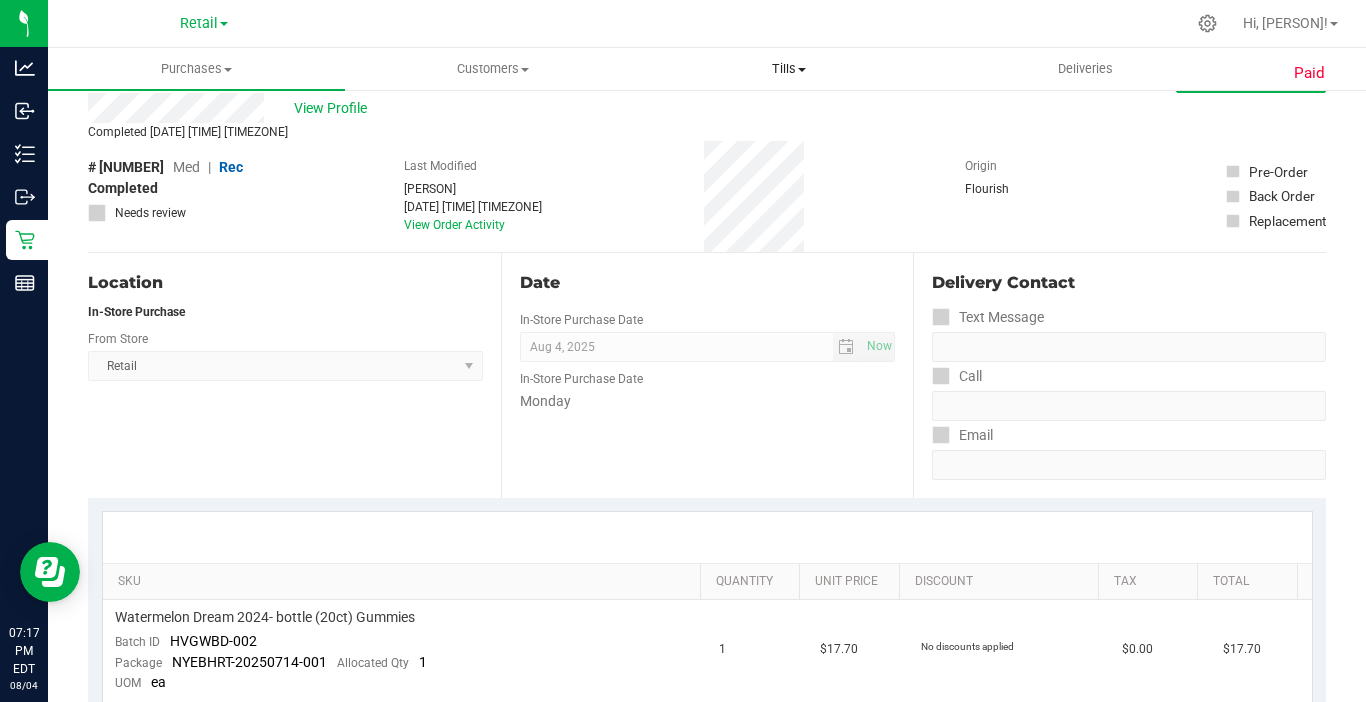 click at bounding box center [802, 70] 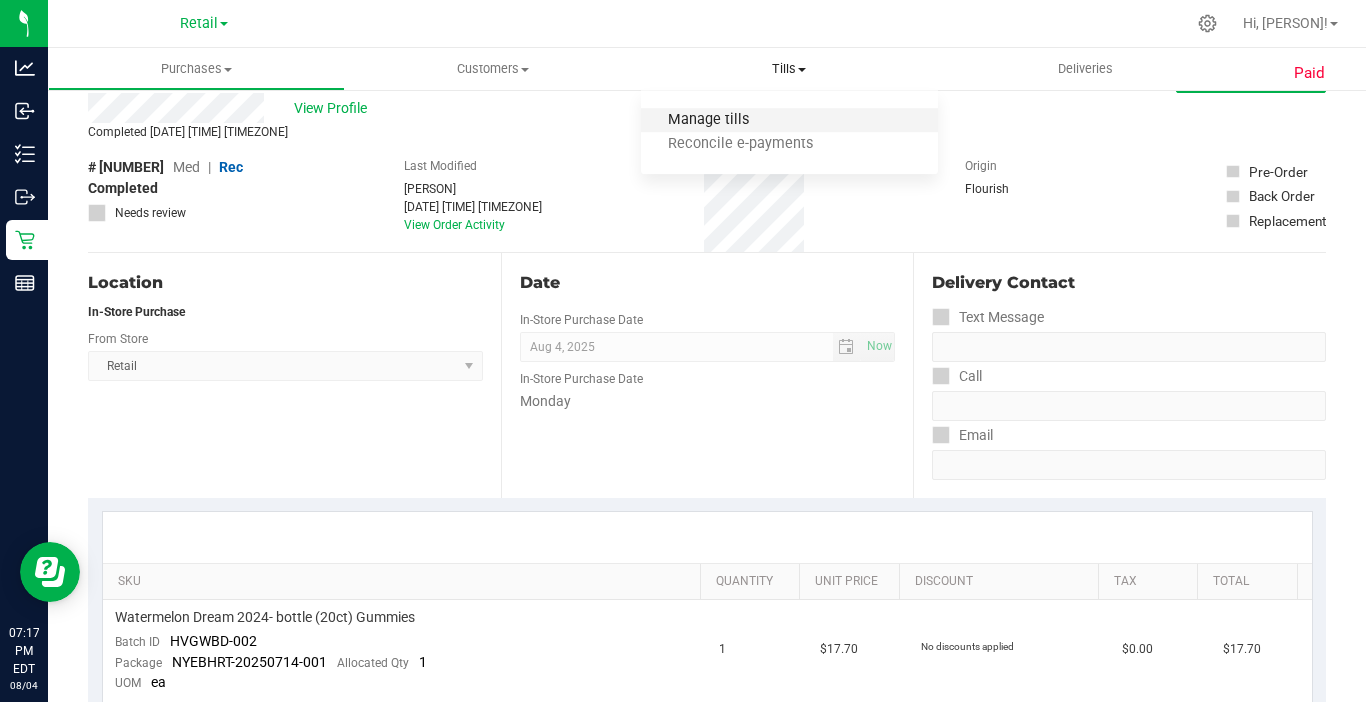 click on "Manage tills" at bounding box center [708, 120] 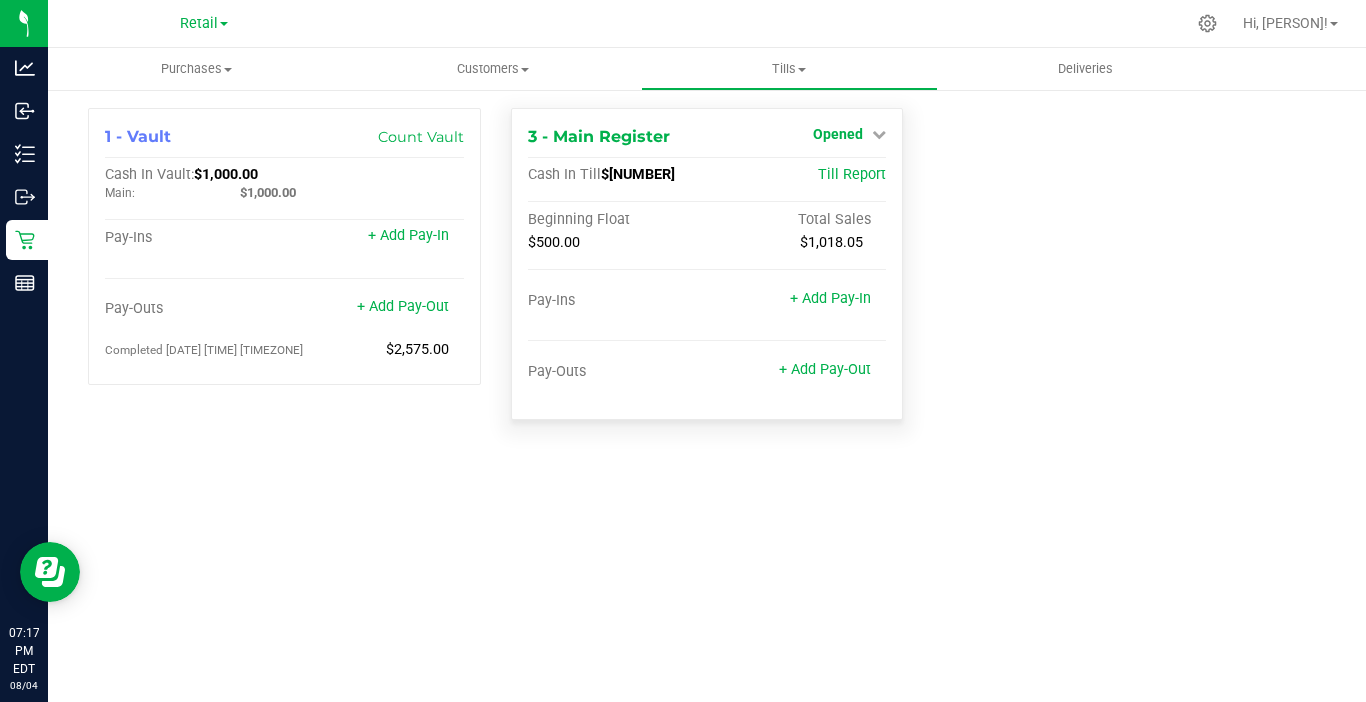 click on "Opened" at bounding box center (838, 134) 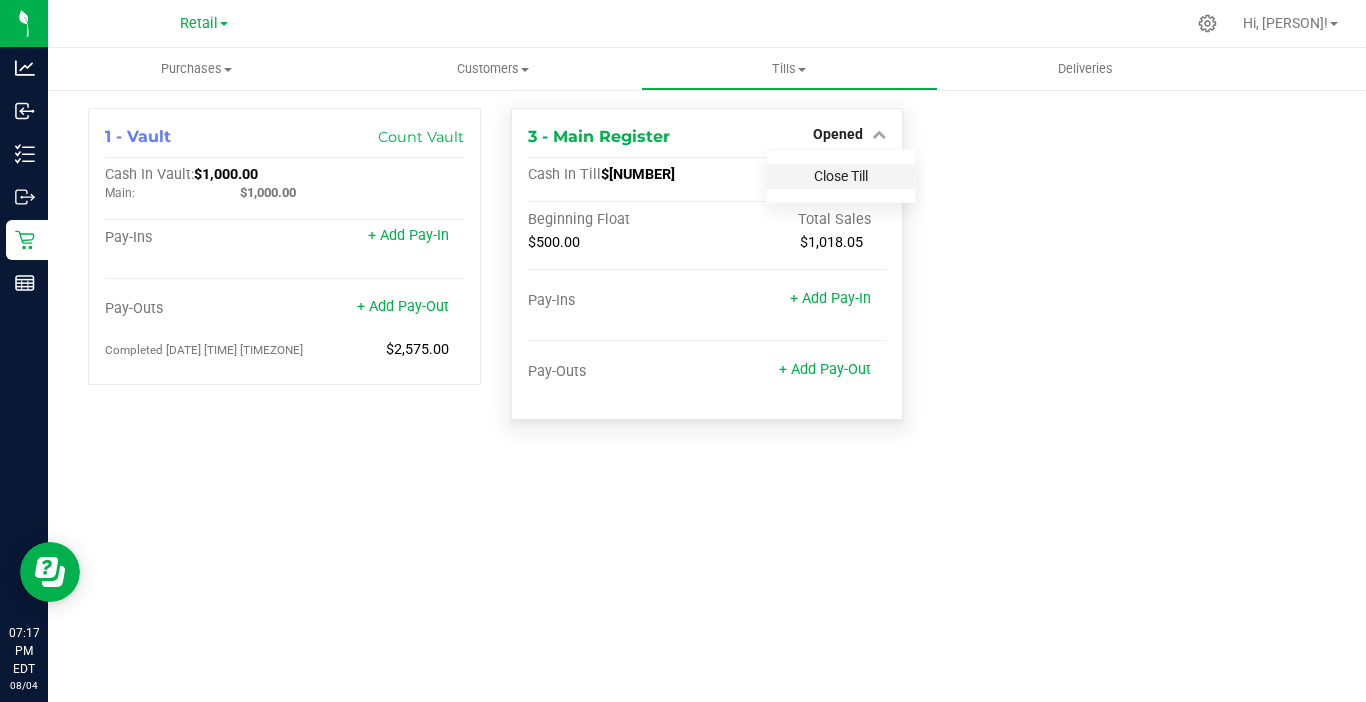 click on "Close Till" at bounding box center [841, 176] 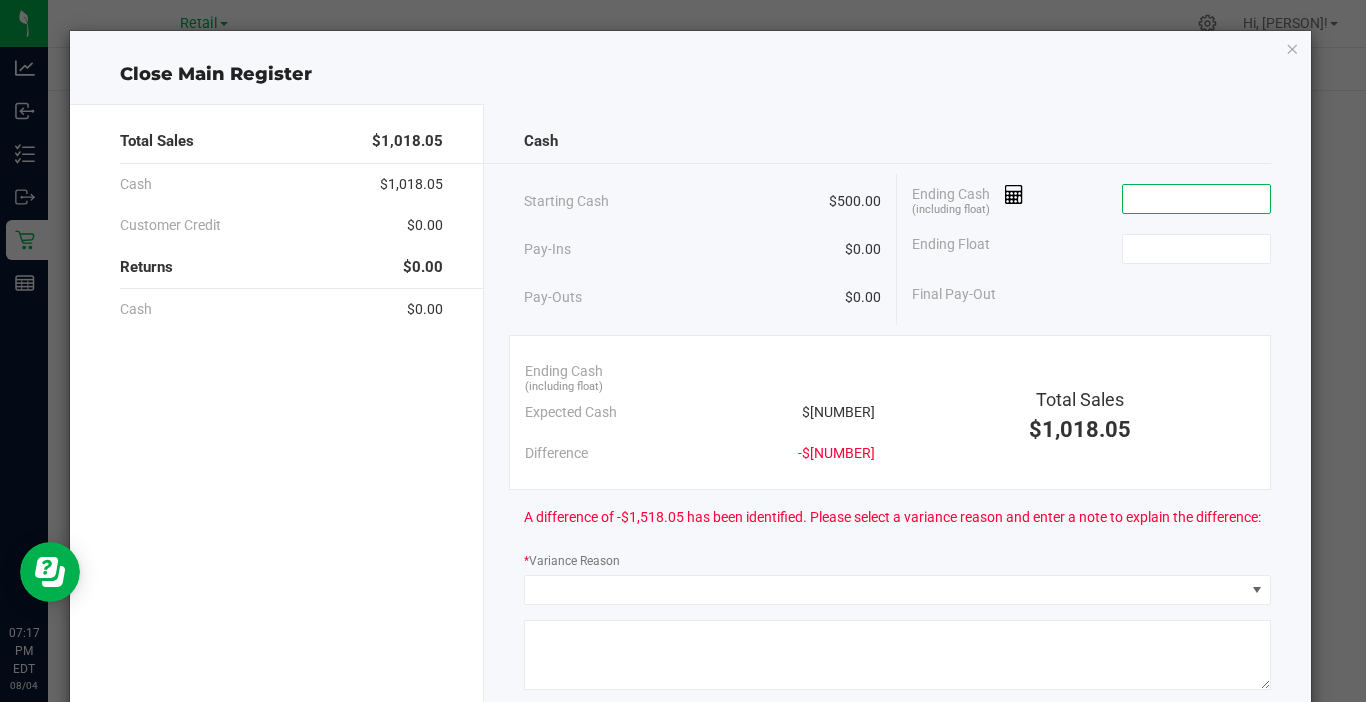 click at bounding box center (1196, 199) 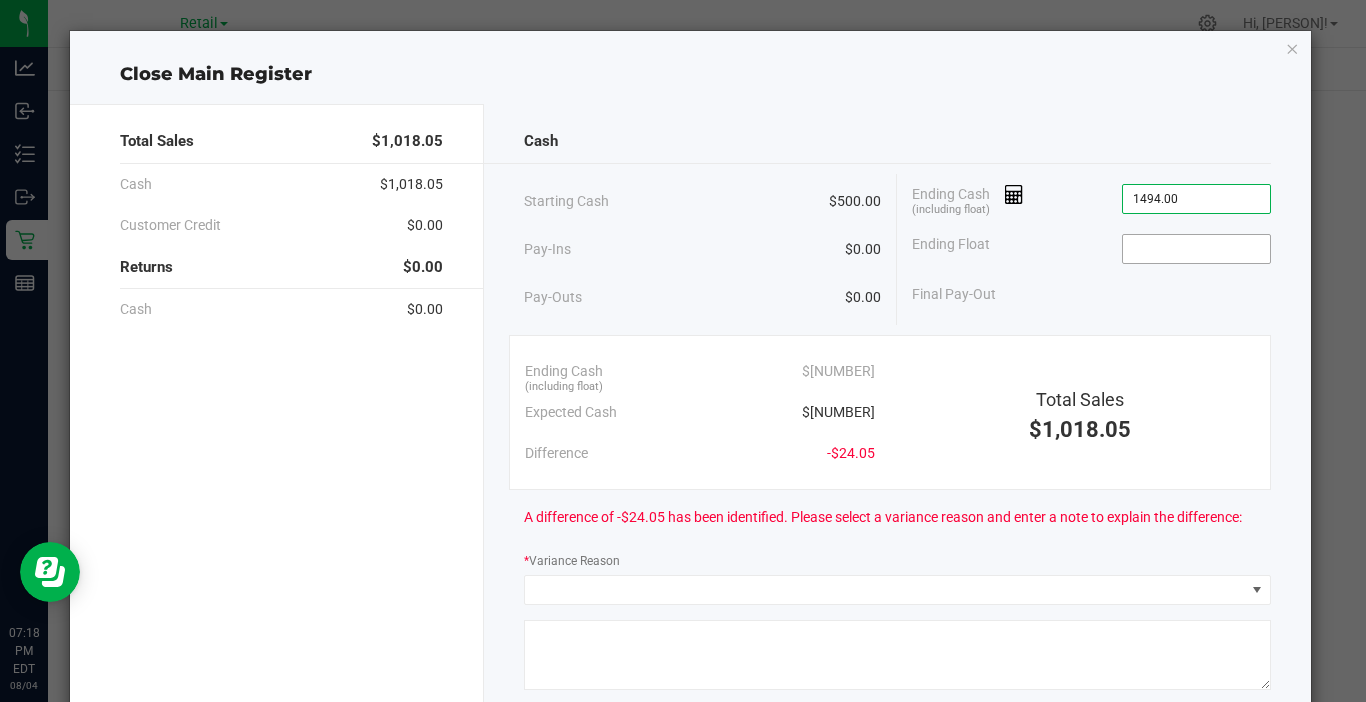 type on "$[NUMBER]" 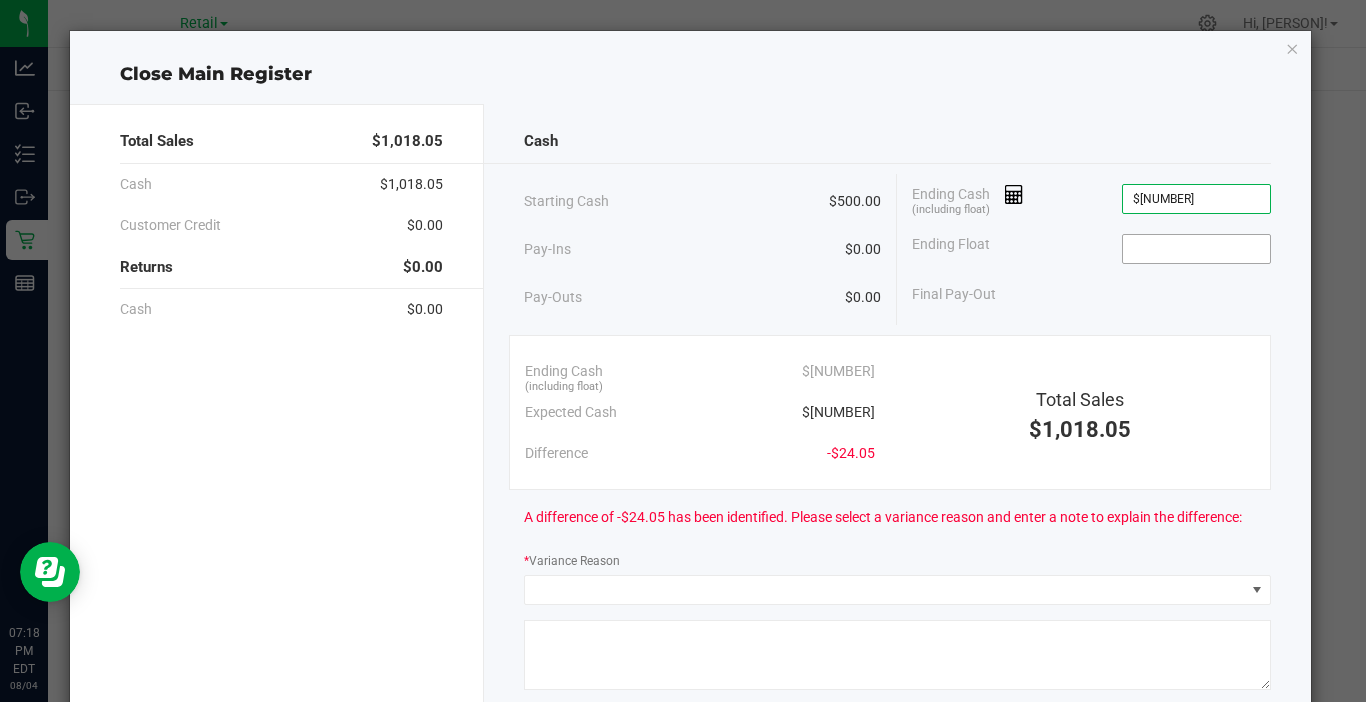 click at bounding box center [1196, 249] 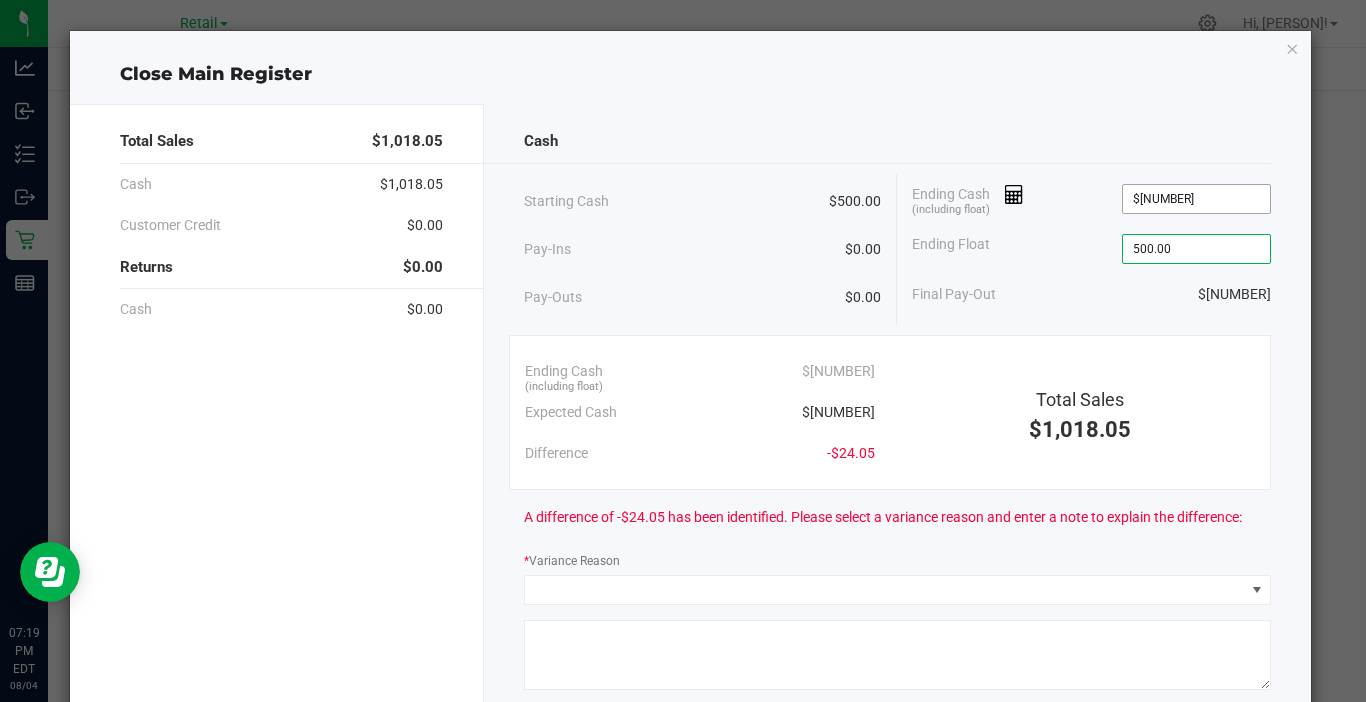 type on "500.00" 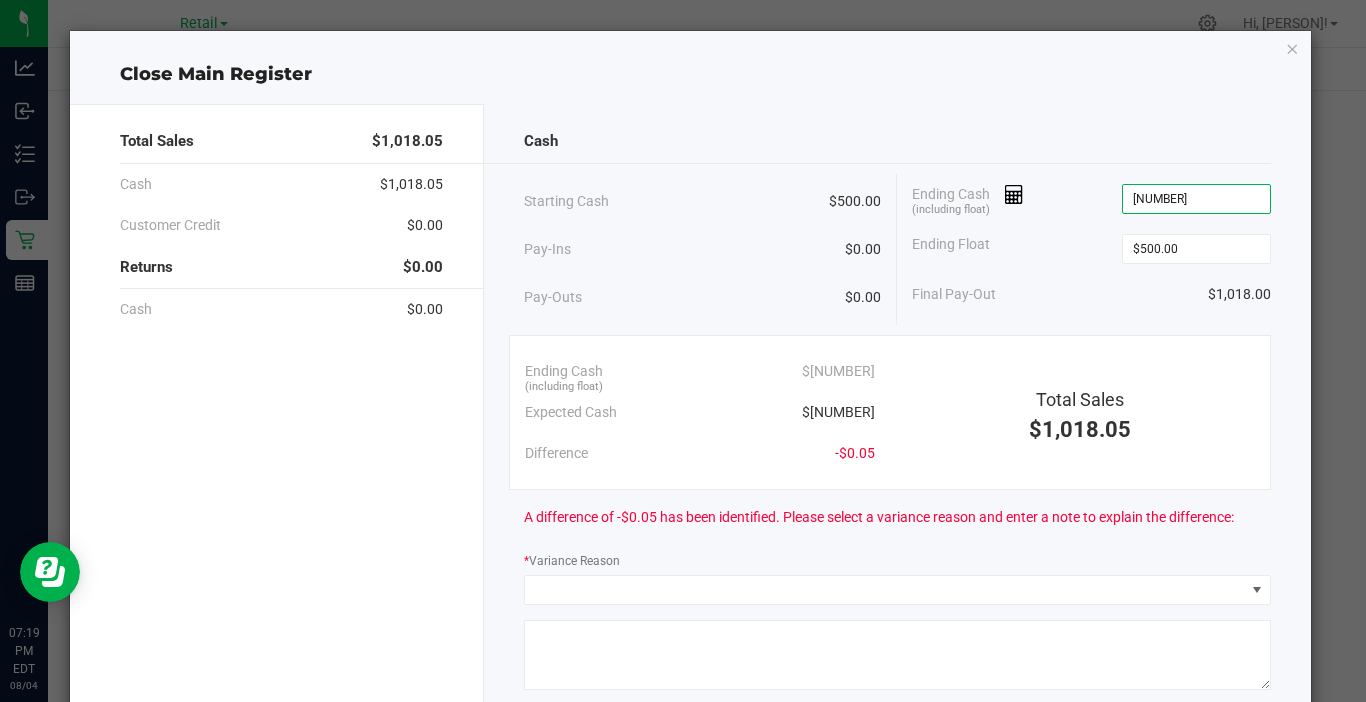 type on "$[NUMBER]" 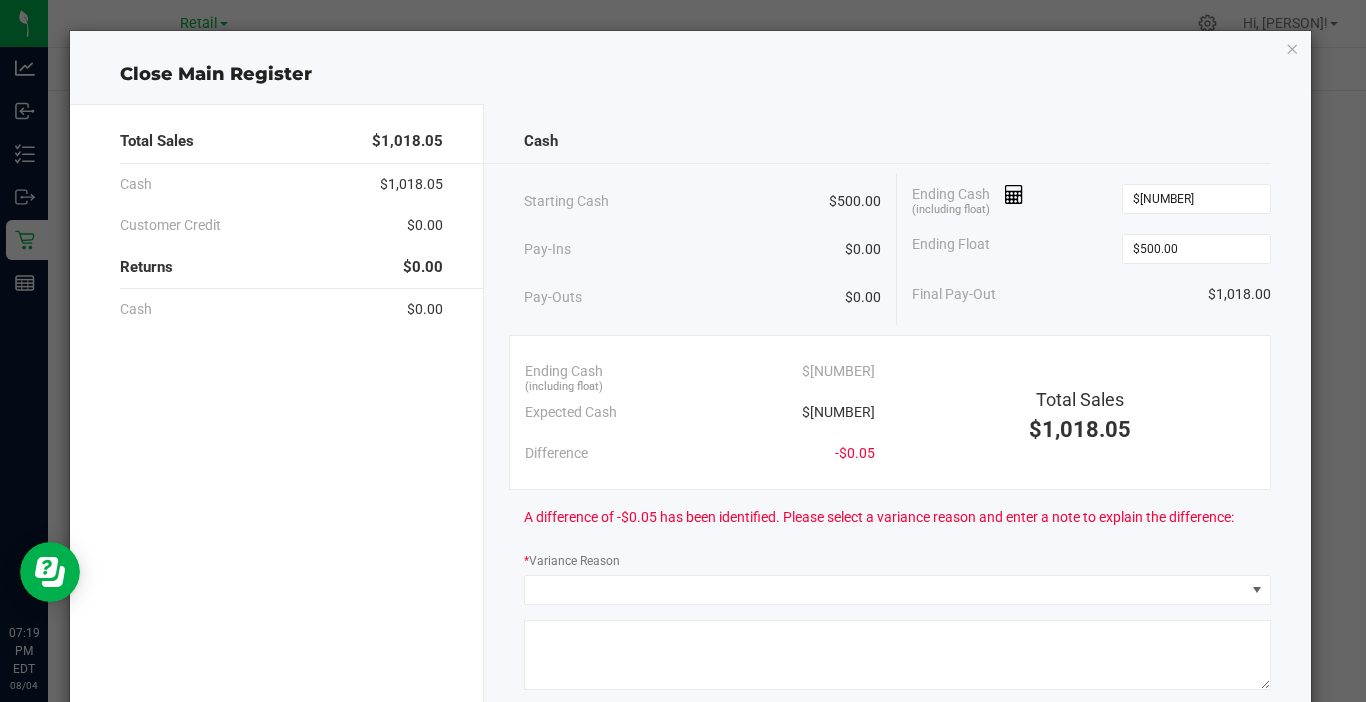 click on "Final Pay-Out   $1,018.00" 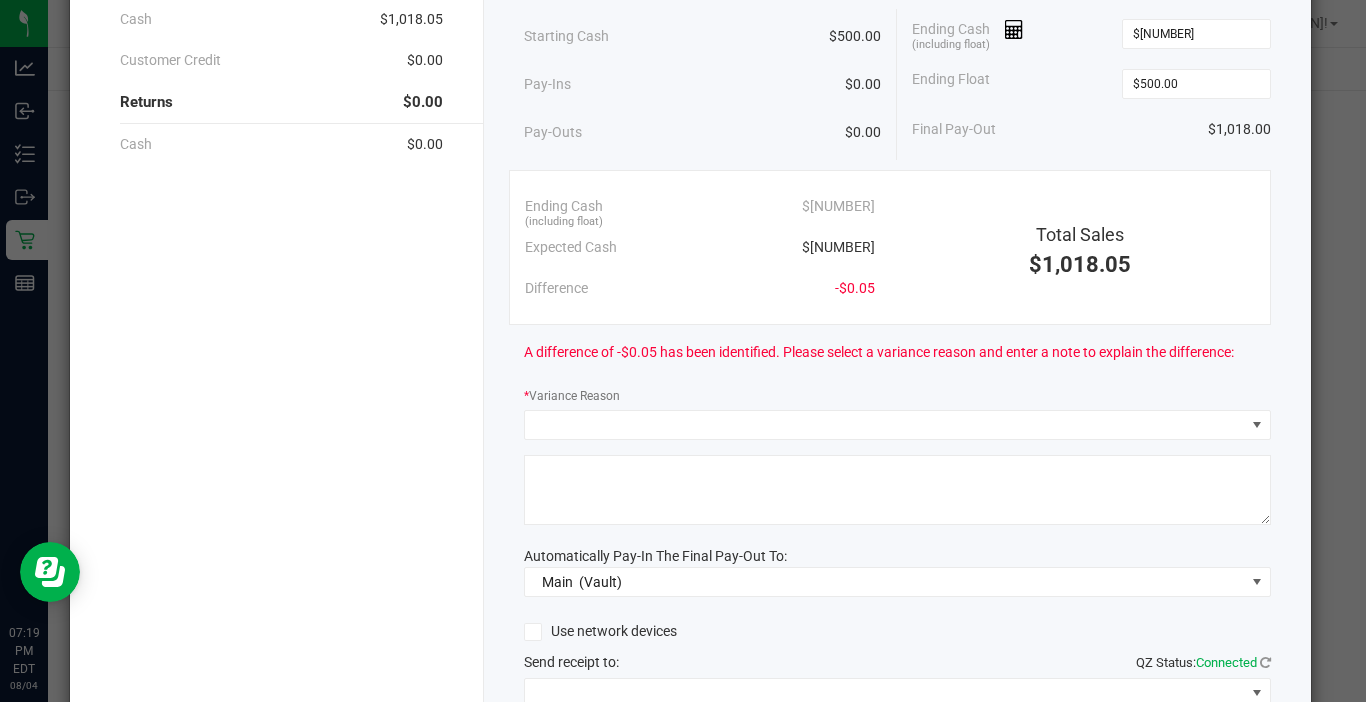 scroll, scrollTop: 200, scrollLeft: 0, axis: vertical 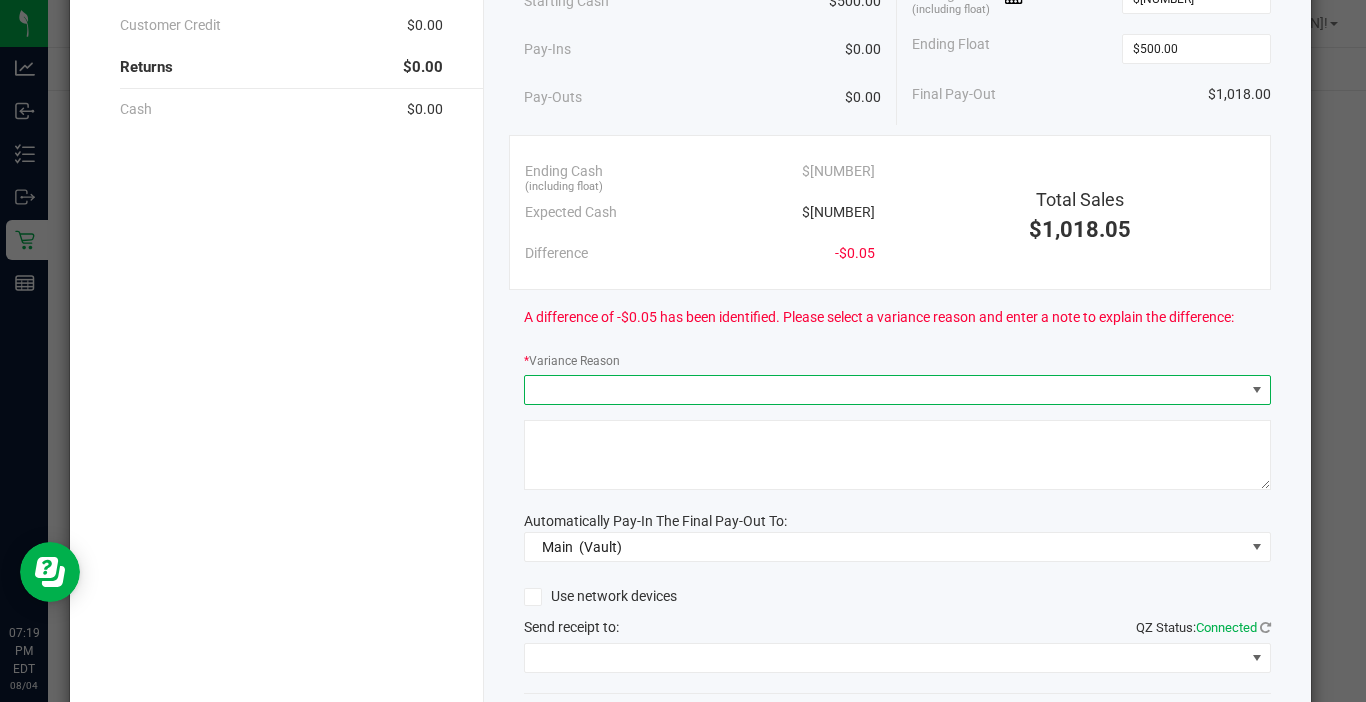 click at bounding box center (885, 390) 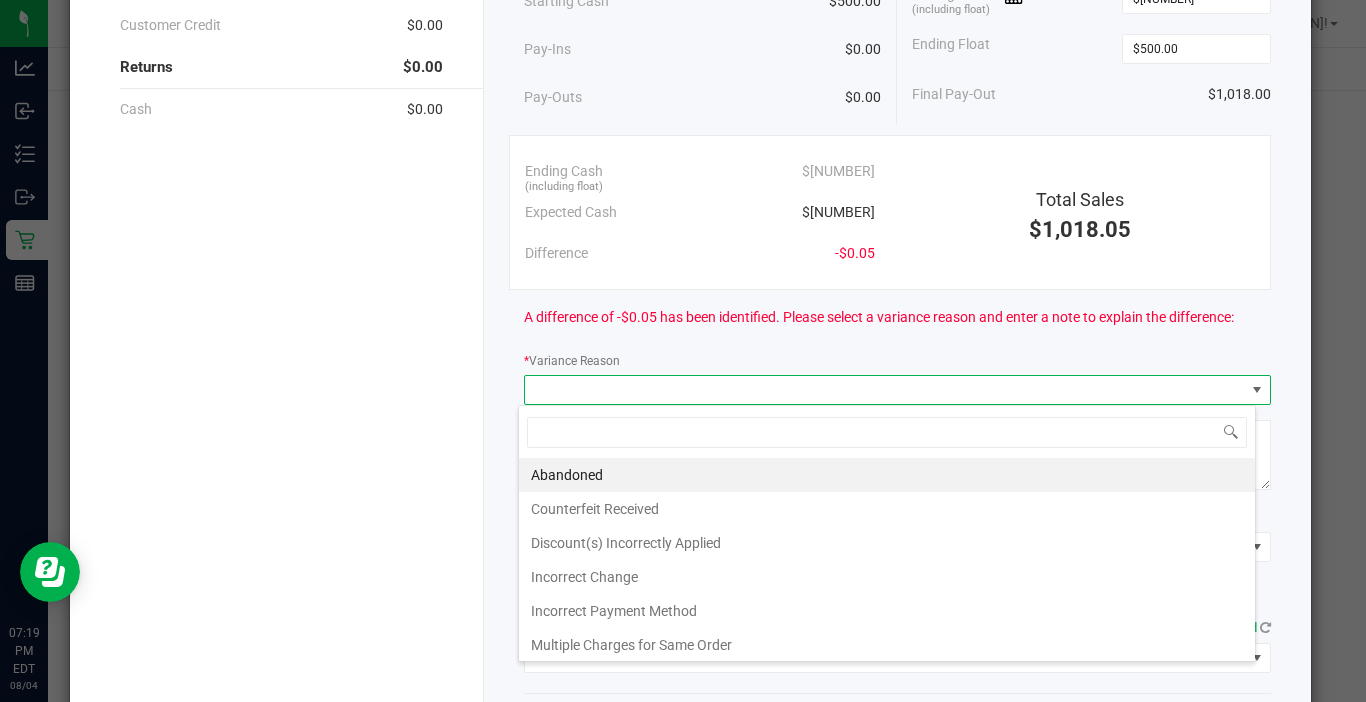 scroll, scrollTop: 99970, scrollLeft: 99262, axis: both 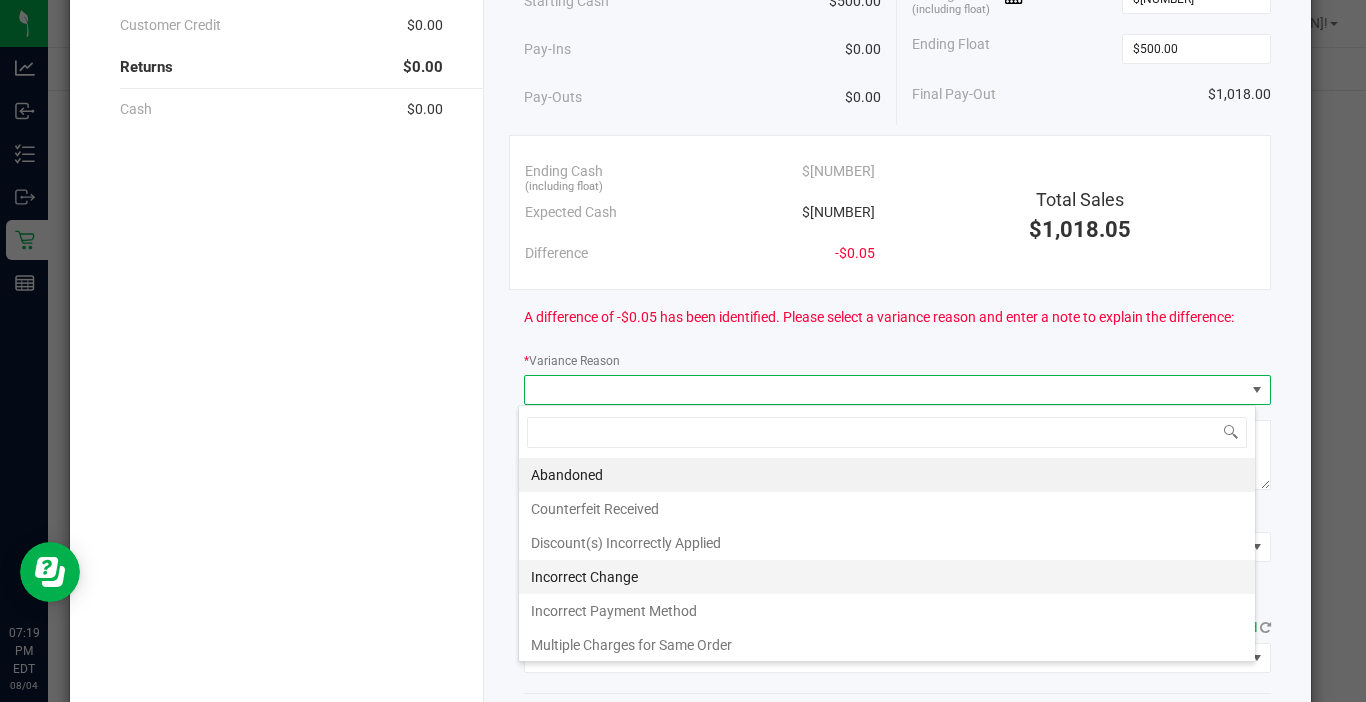 click on "Incorrect Change" at bounding box center [887, 577] 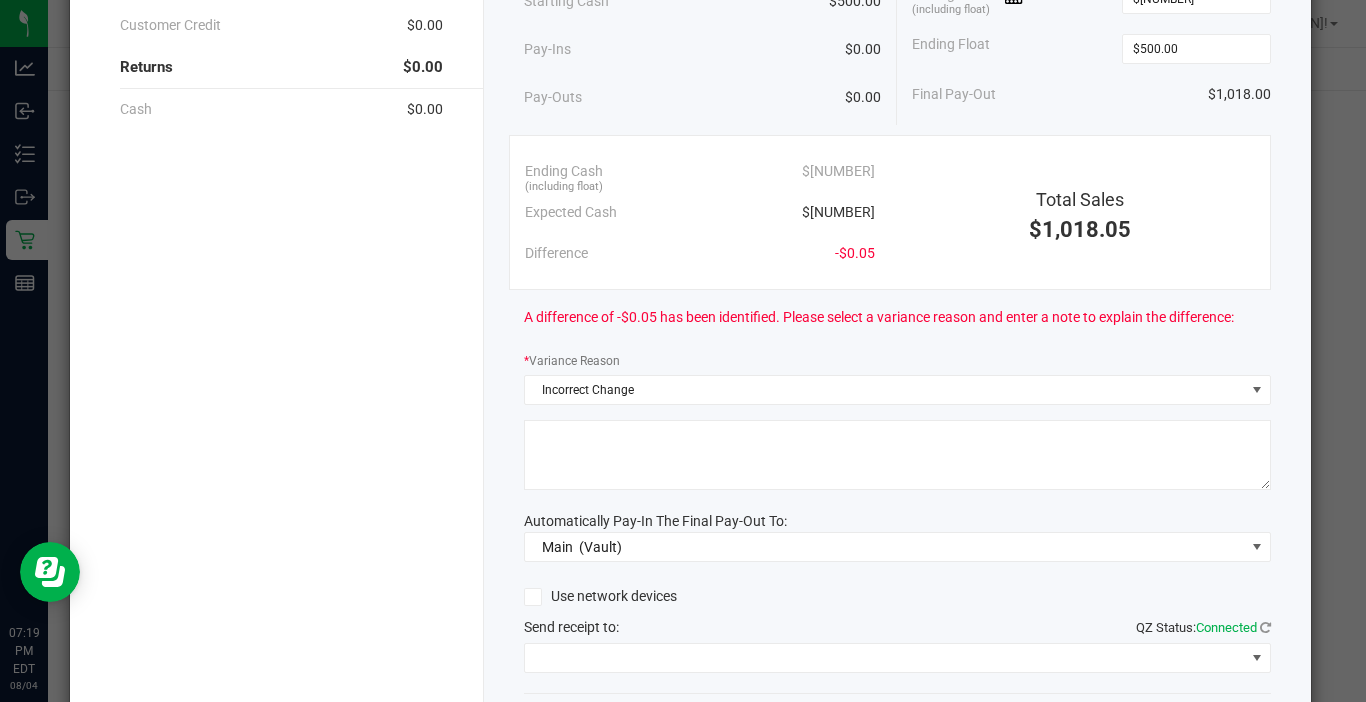 click 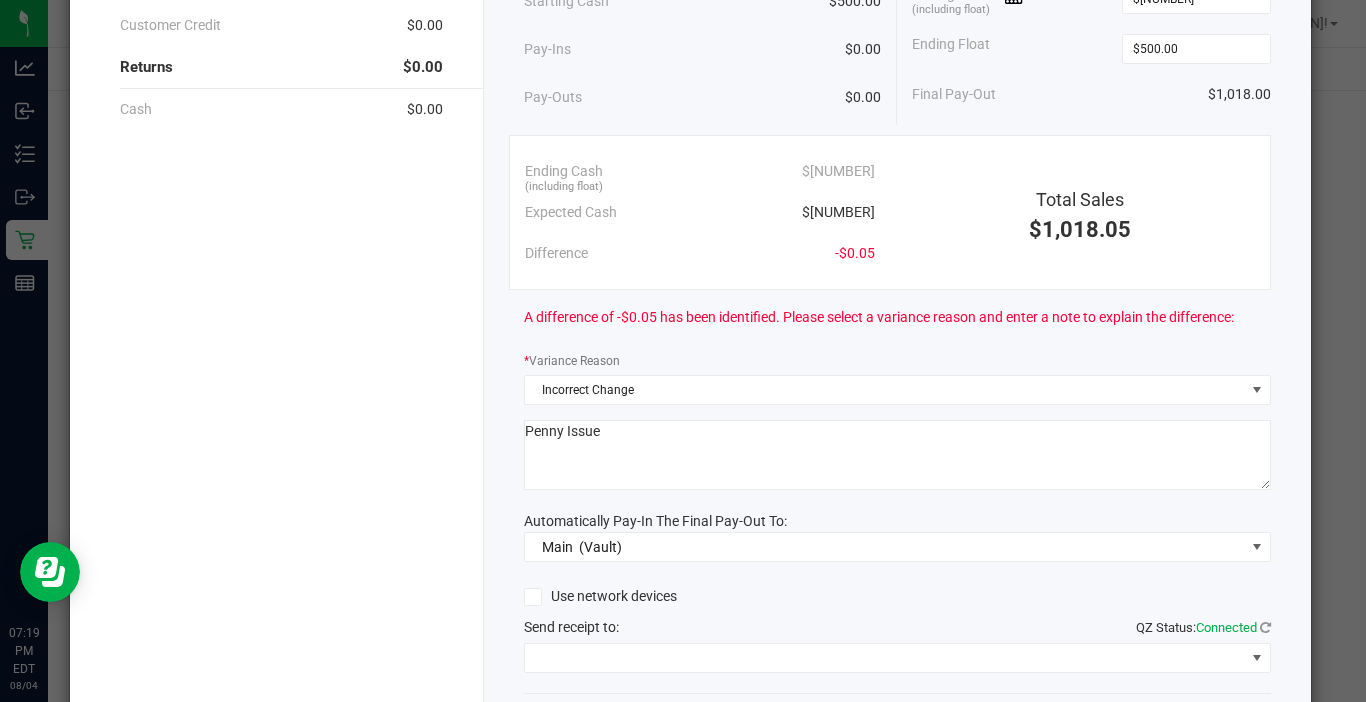 click 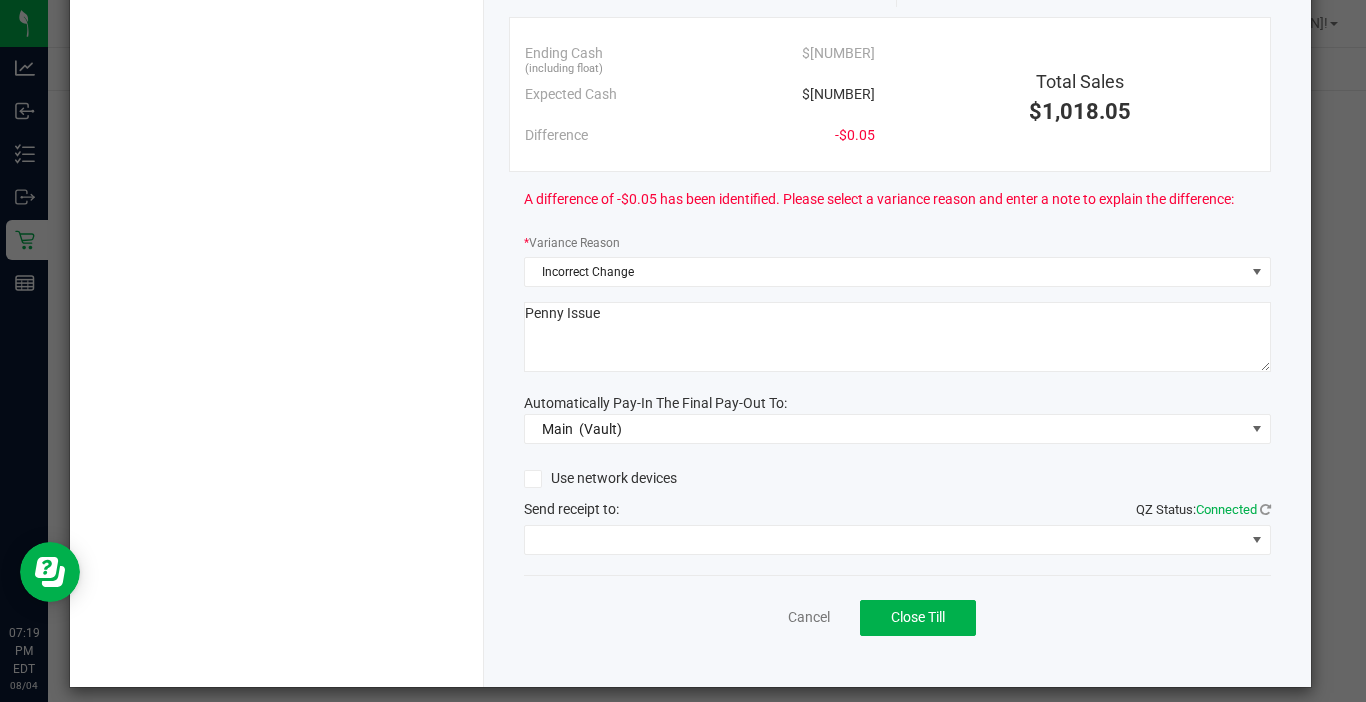 scroll, scrollTop: 334, scrollLeft: 0, axis: vertical 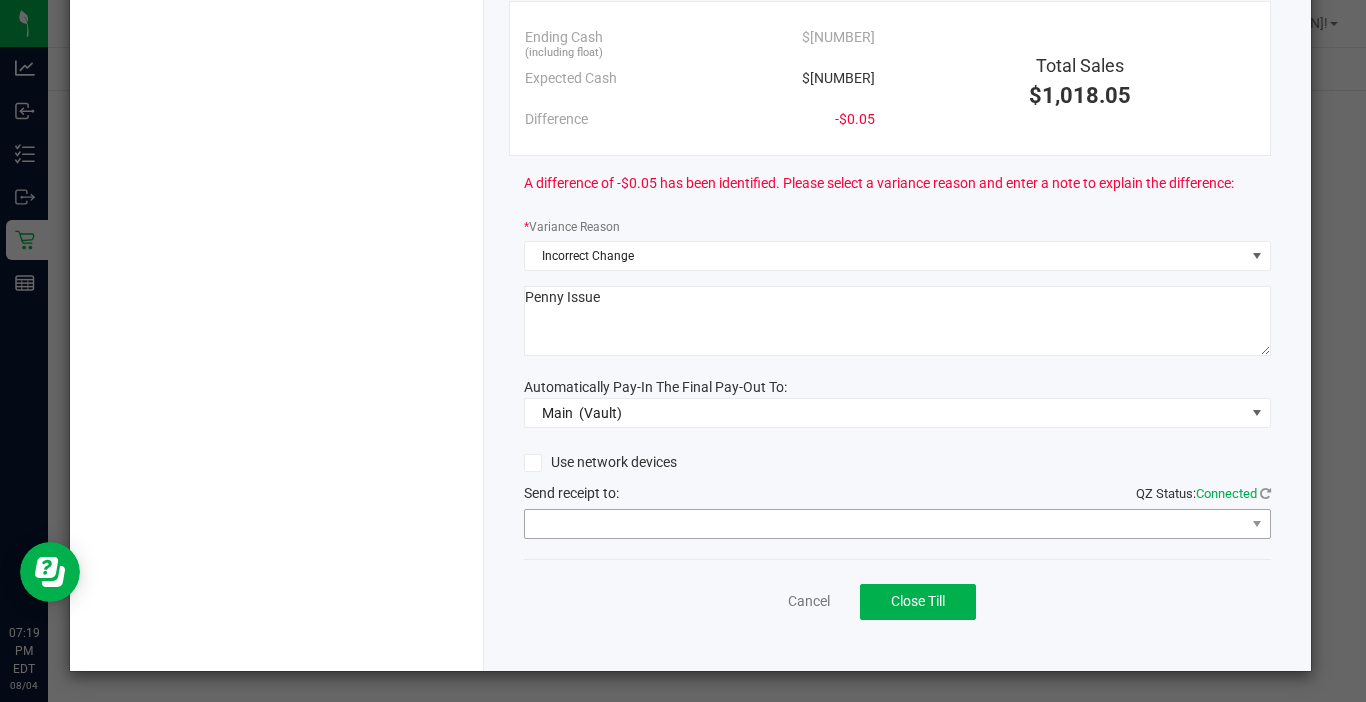 type on "Penny Issue" 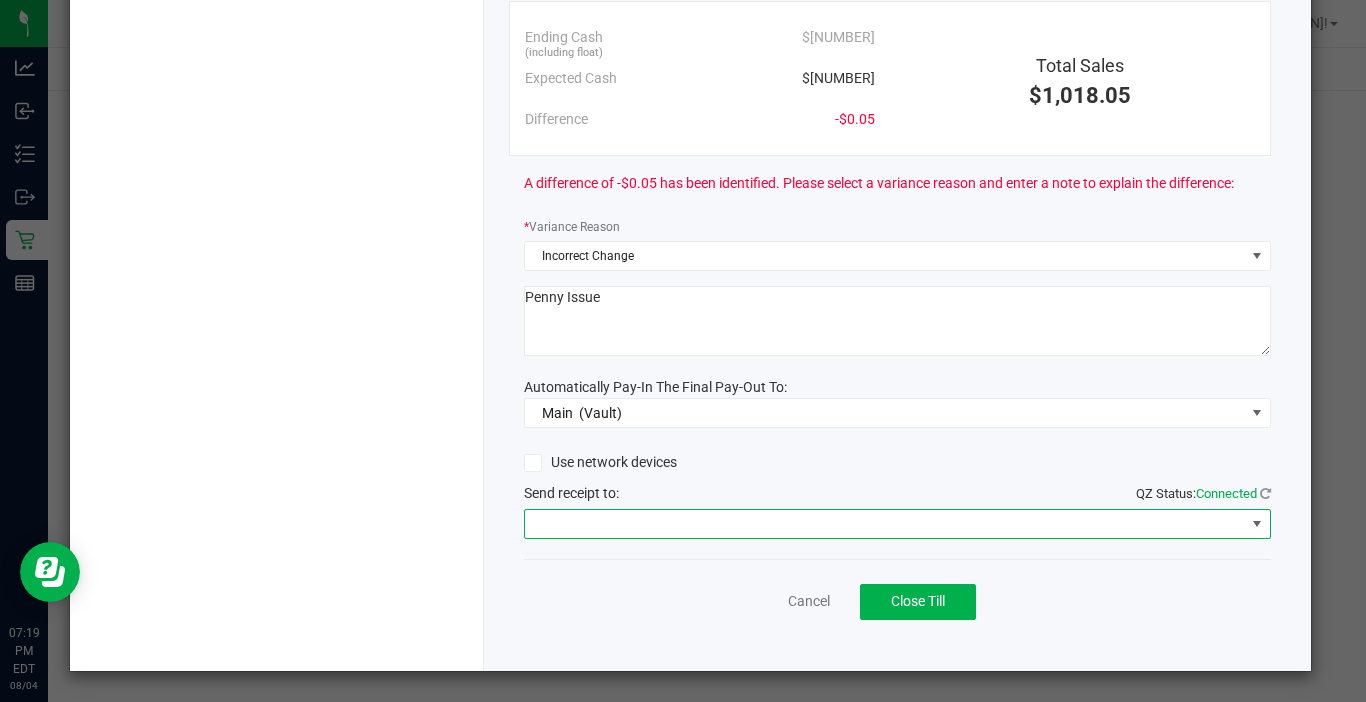 click at bounding box center [885, 524] 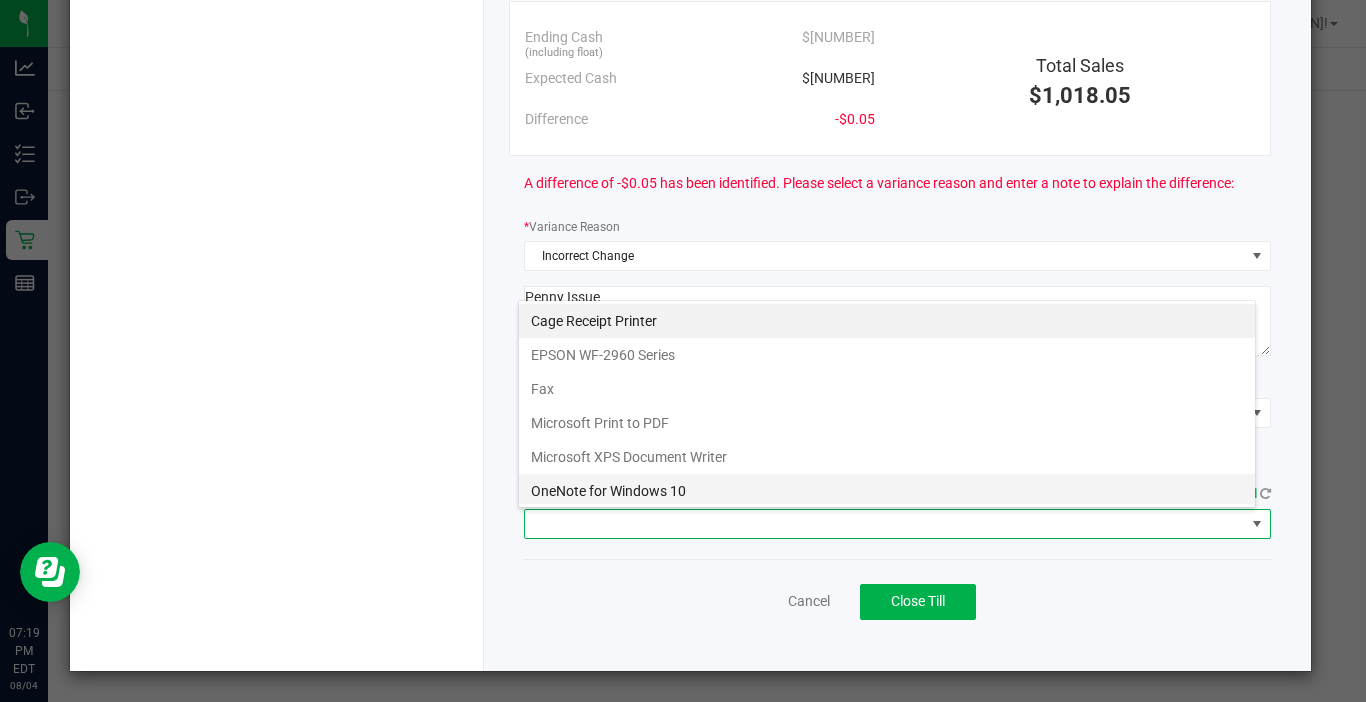 scroll, scrollTop: 99970, scrollLeft: 99262, axis: both 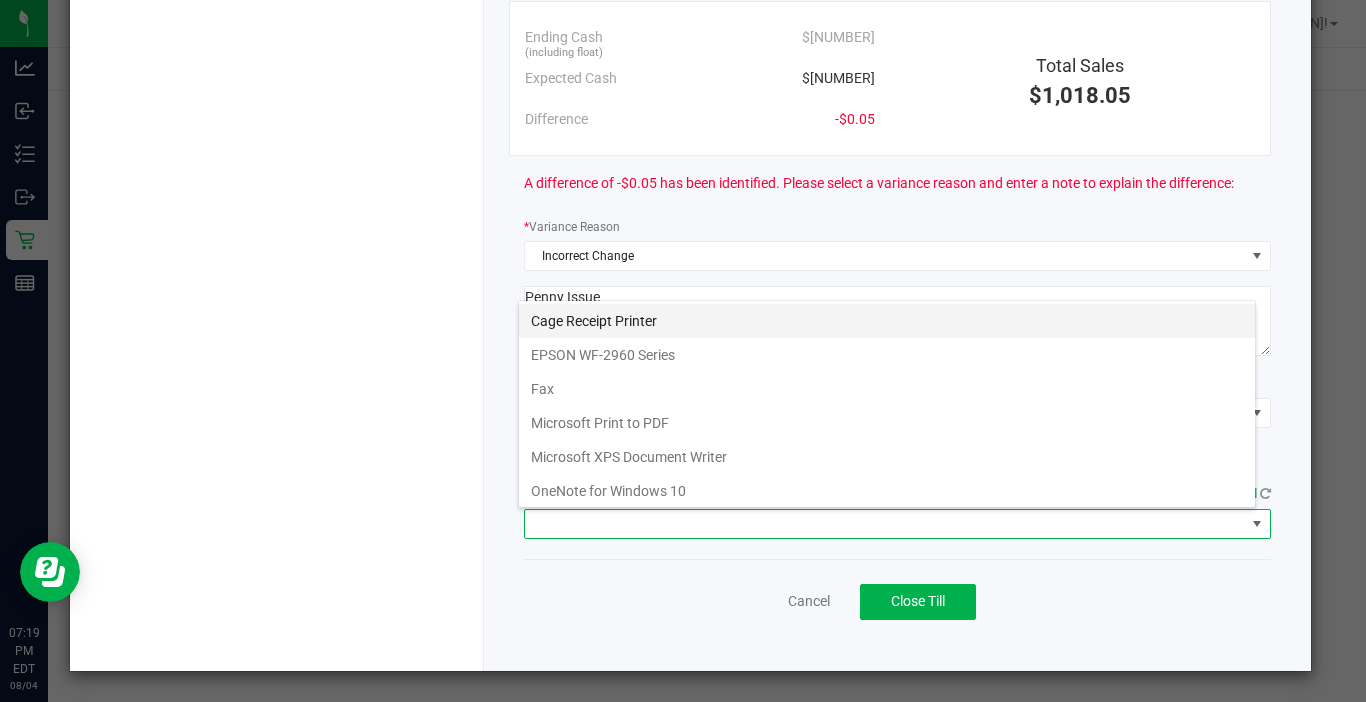 click on "Cage Receipt Printer" at bounding box center [887, 321] 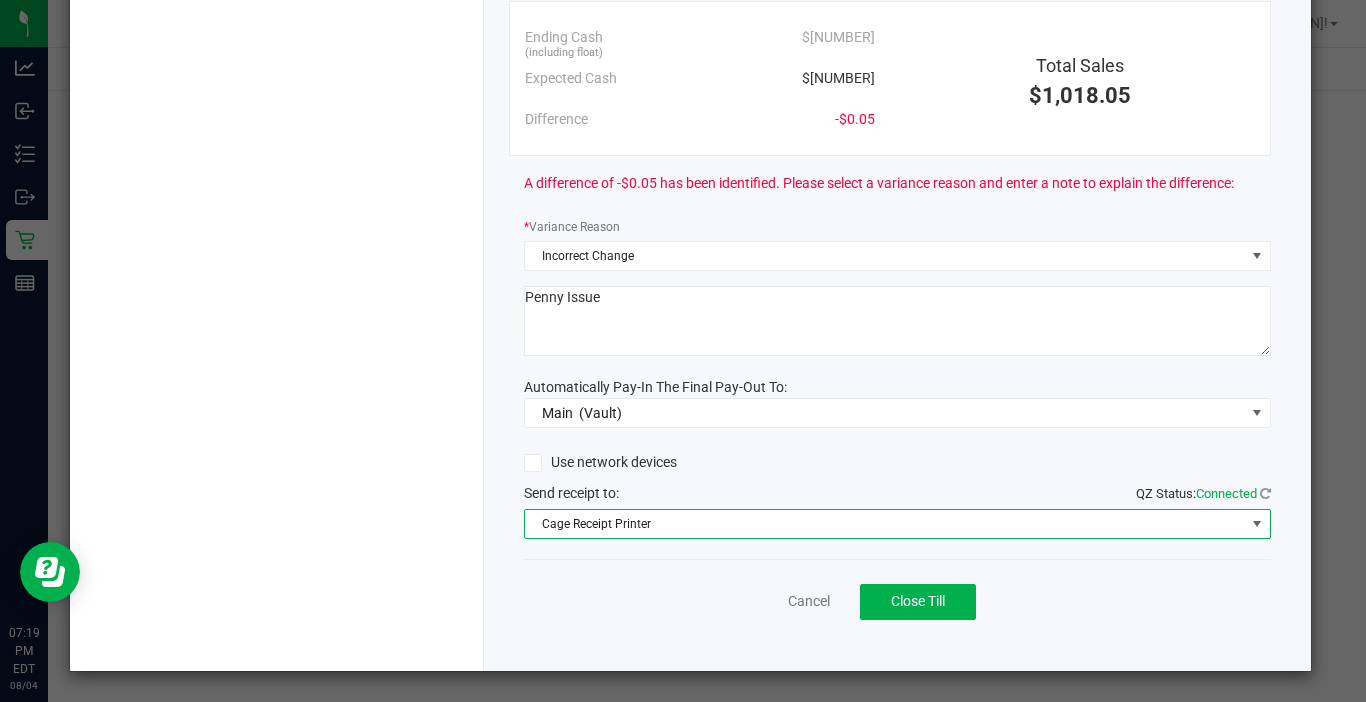 click on "Cash   Starting Cash   $500.00   Pay-Ins   $0.00   Pay-Outs   $0.00   Ending Cash  (including float) $[NUMBER]  Ending Float  $500.00  Final Pay-Out   $1,018.00   Ending Cash  (including float)  $[NUMBER]   Expected Cash   $1,518.05   Difference   -$0.05   Total Sales   $1,018.05   A difference of -$0.05 has been identified. Please select a variance reason and enter a note to explain the difference:  *  Variance Reason  Incorrect Change               Automatically Pay-In The Final Pay-Out To:  Main    (Vault)  Use network devices   Send receipt to:   QZ Status:   Connected  Cage Receipt Printer  Cancel   Close Till" 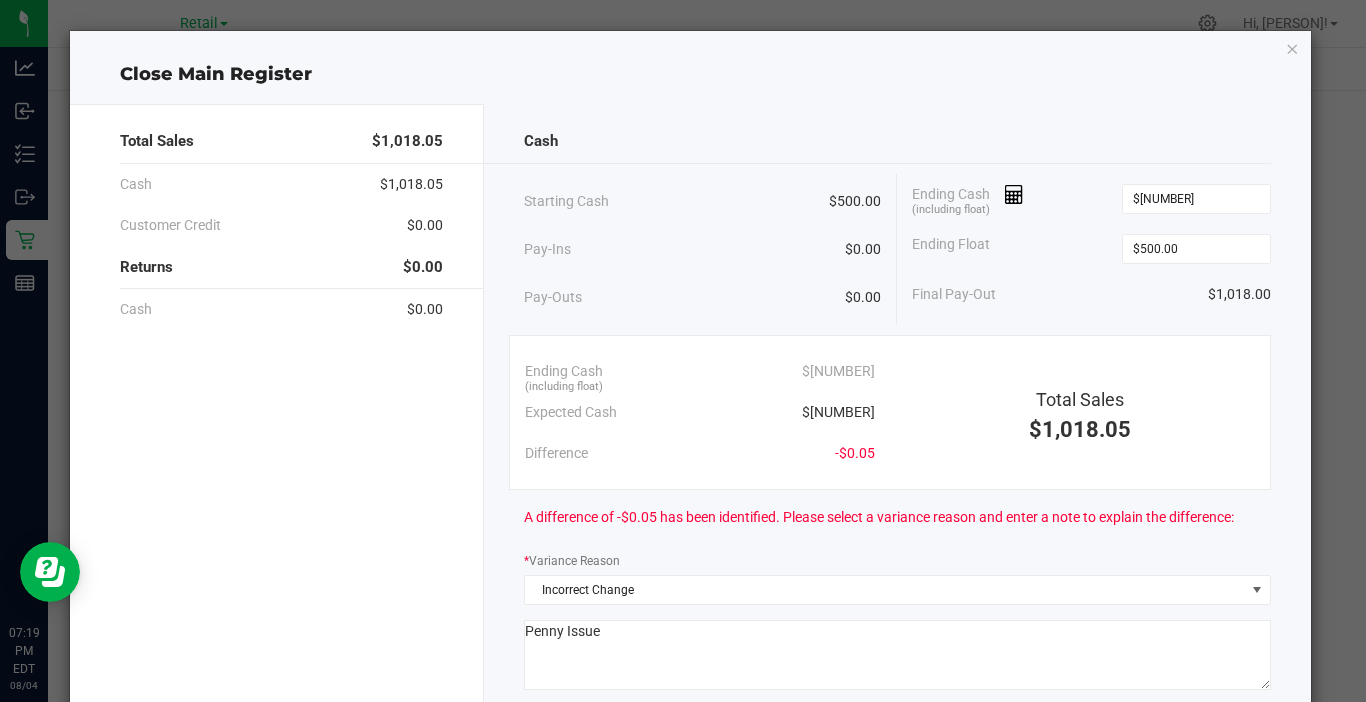 scroll, scrollTop: 100, scrollLeft: 0, axis: vertical 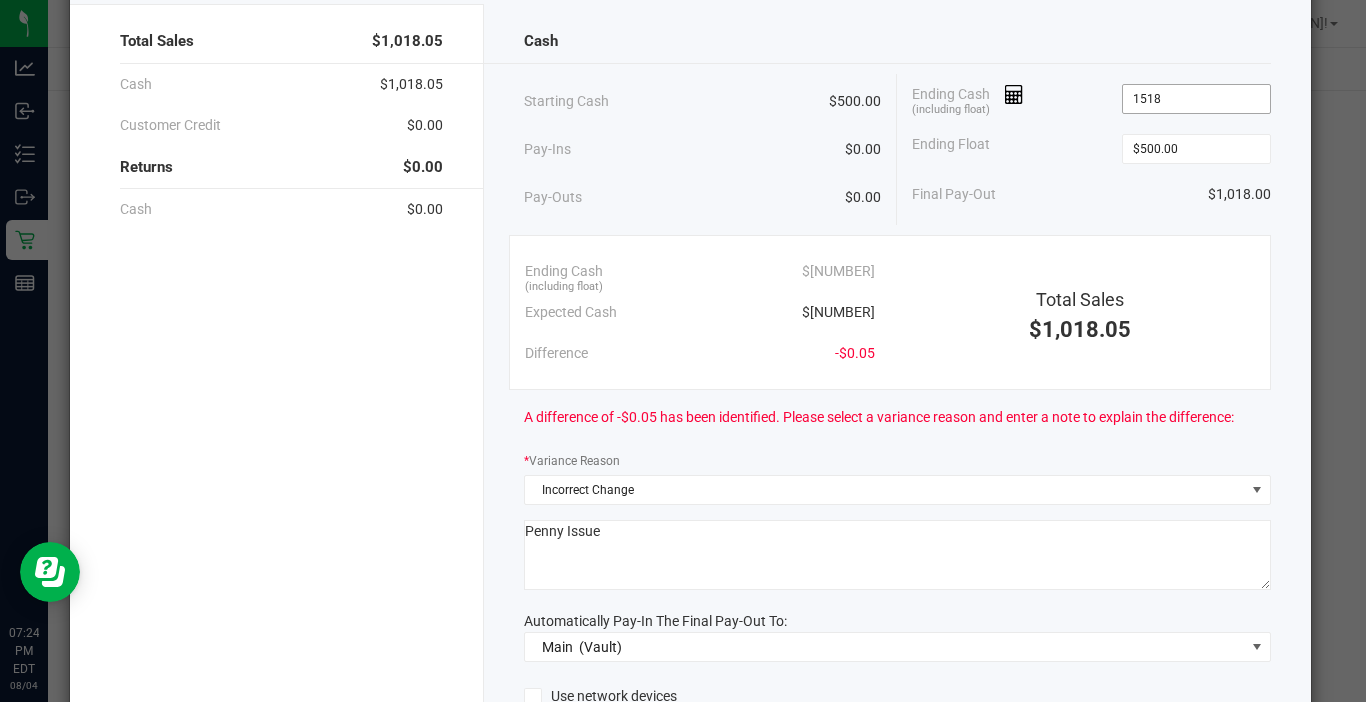 click on "1518" at bounding box center (1196, 99) 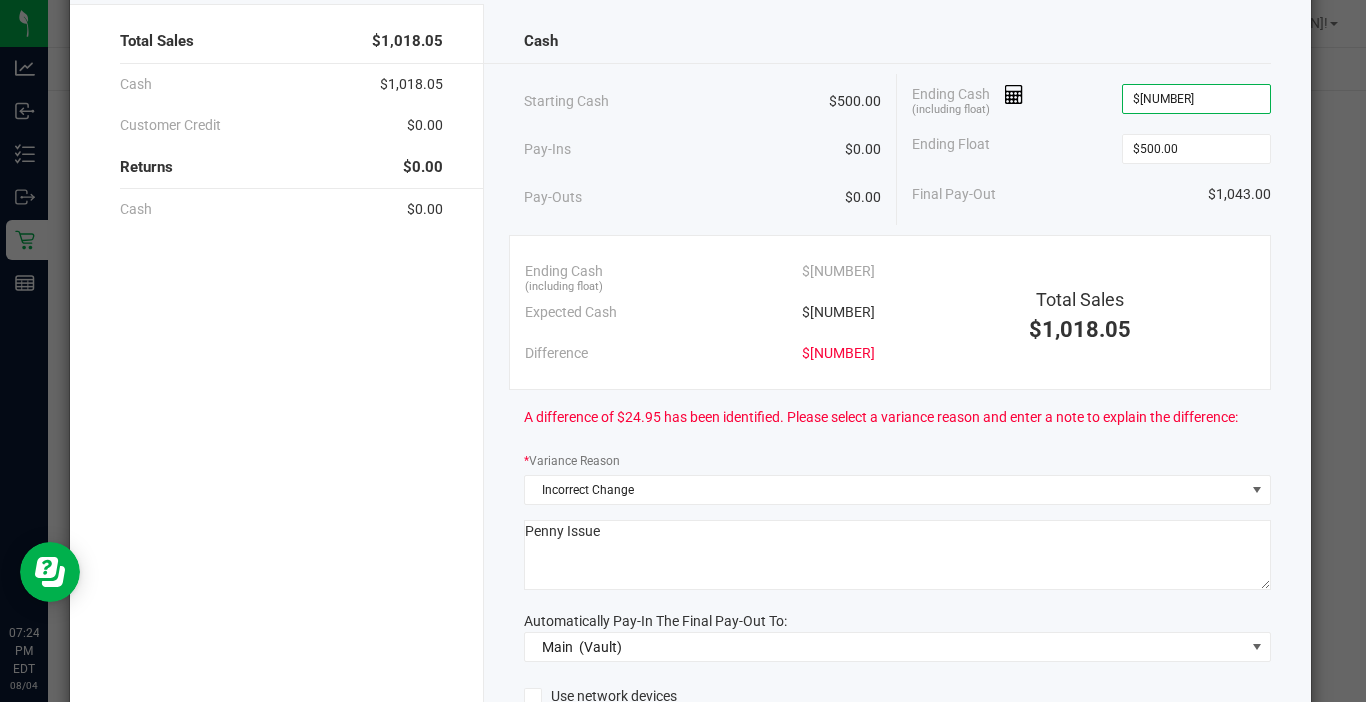 click on "Total Sales" 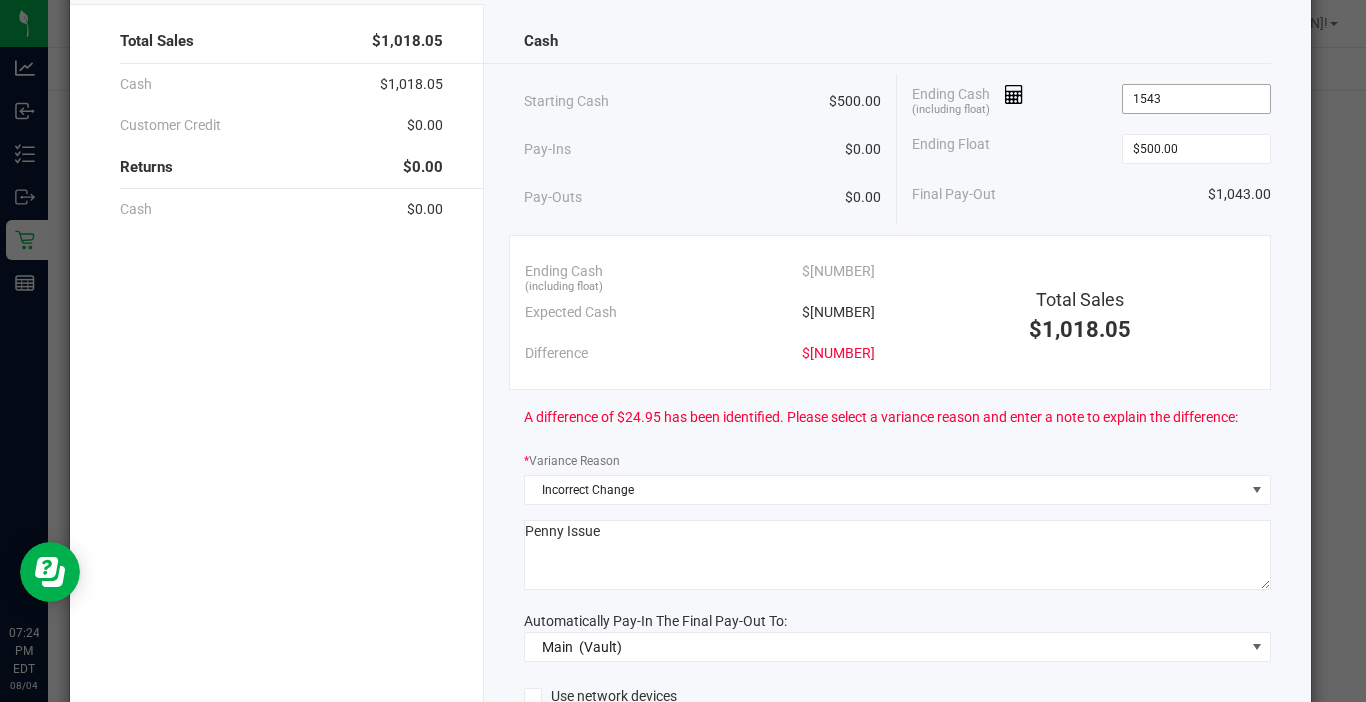 click on "1543" at bounding box center (1196, 99) 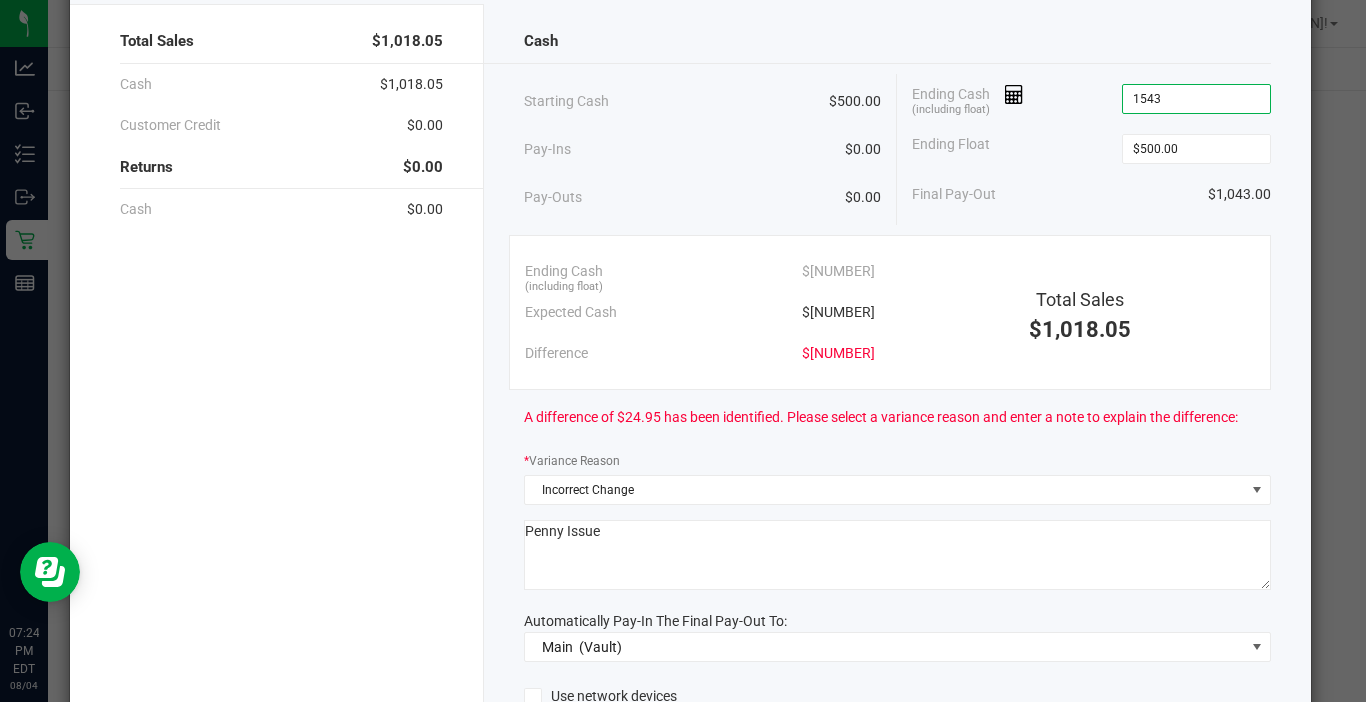 click on "1543" at bounding box center [1196, 99] 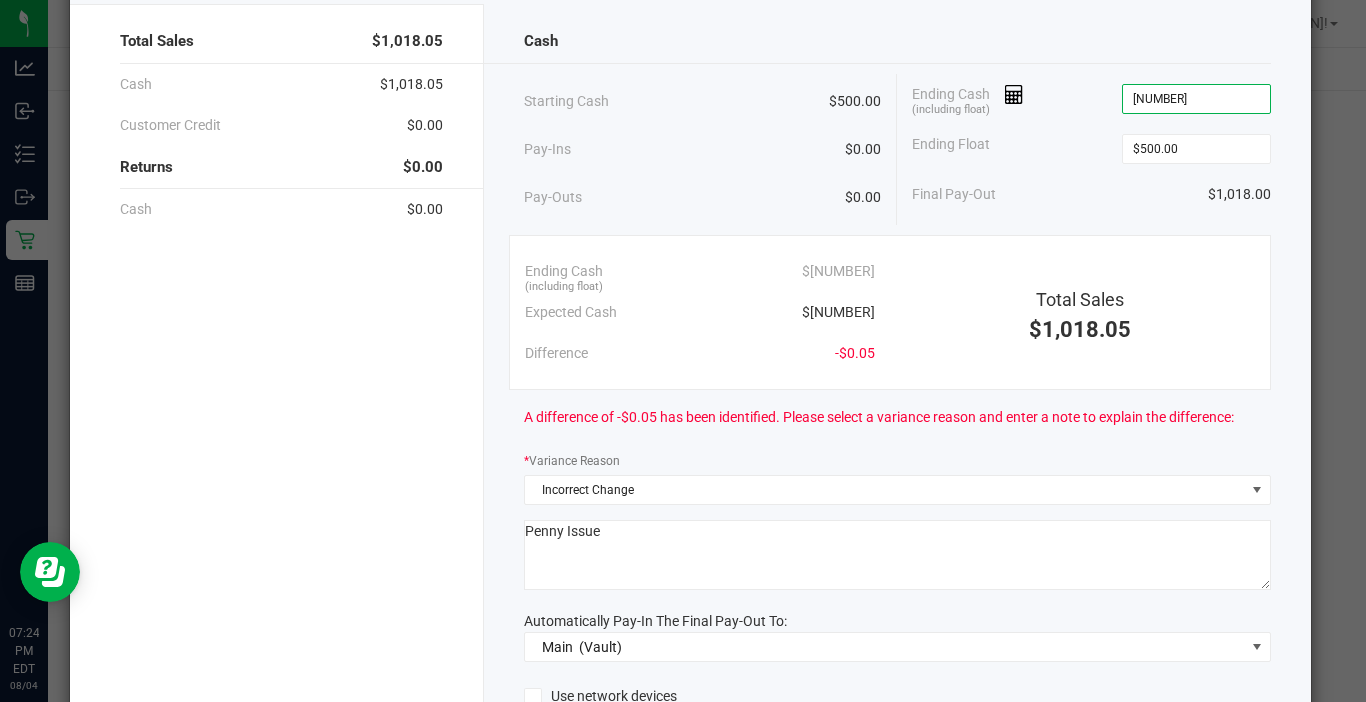 type on "$[NUMBER]" 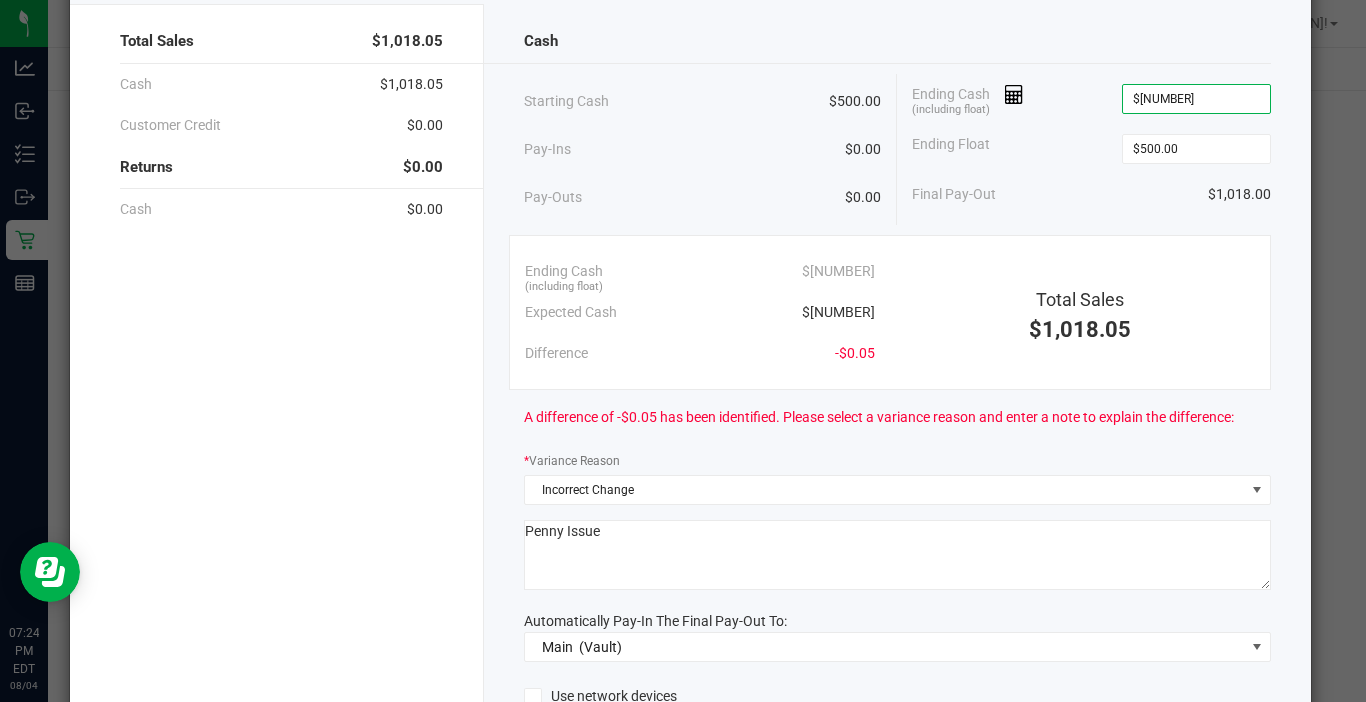 click on "Total Sales   $1,018.05" 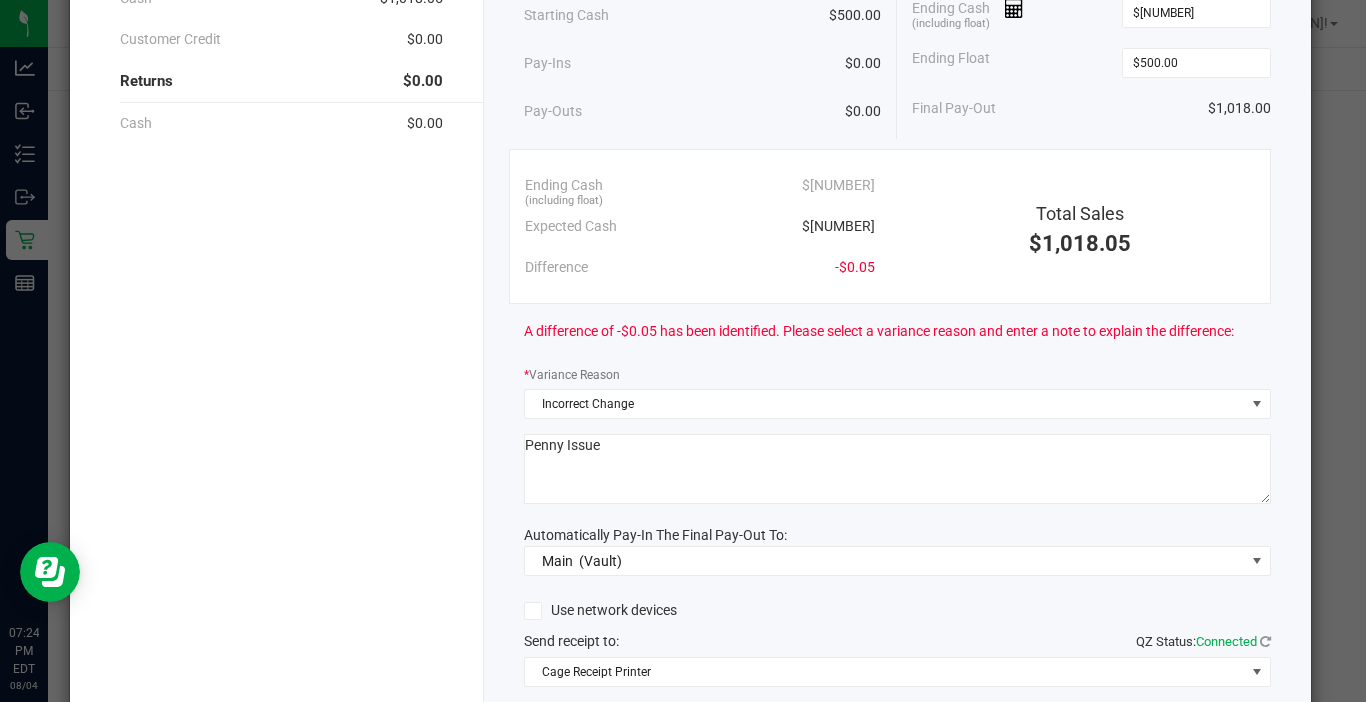 scroll, scrollTop: 300, scrollLeft: 0, axis: vertical 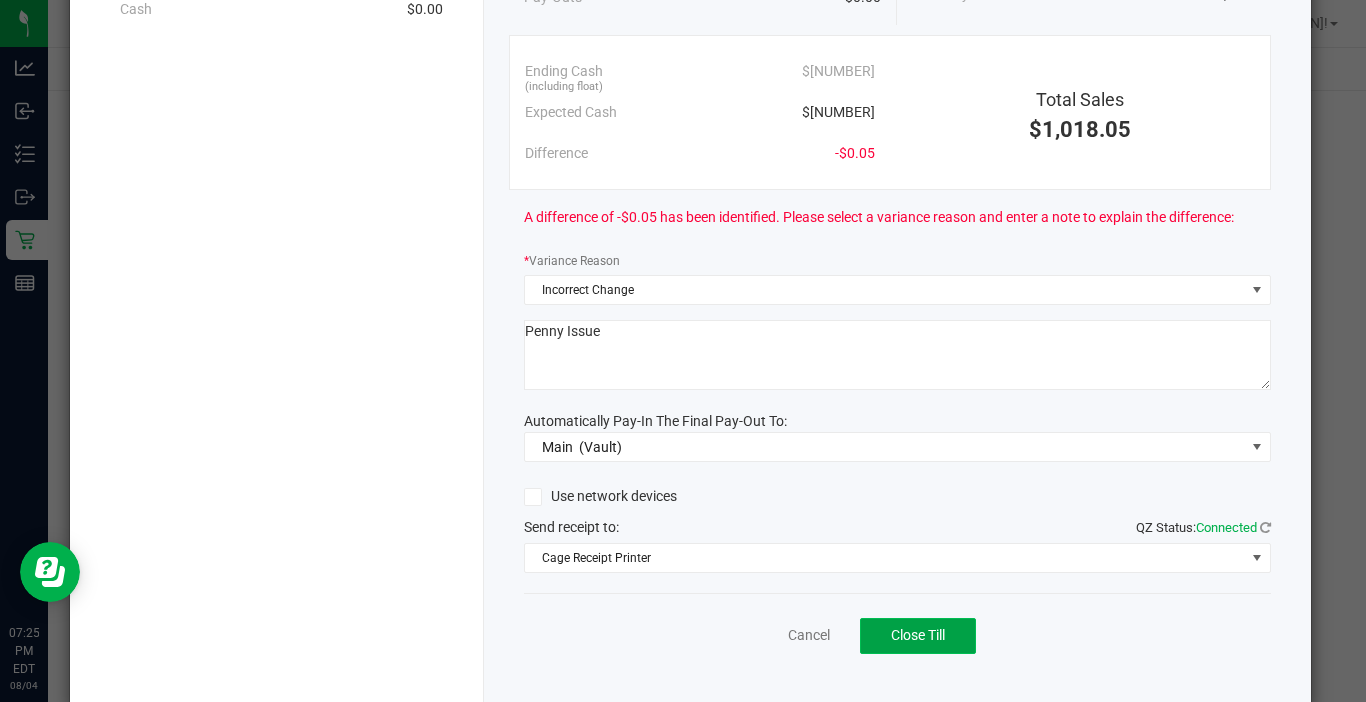 click on "Close Till" 